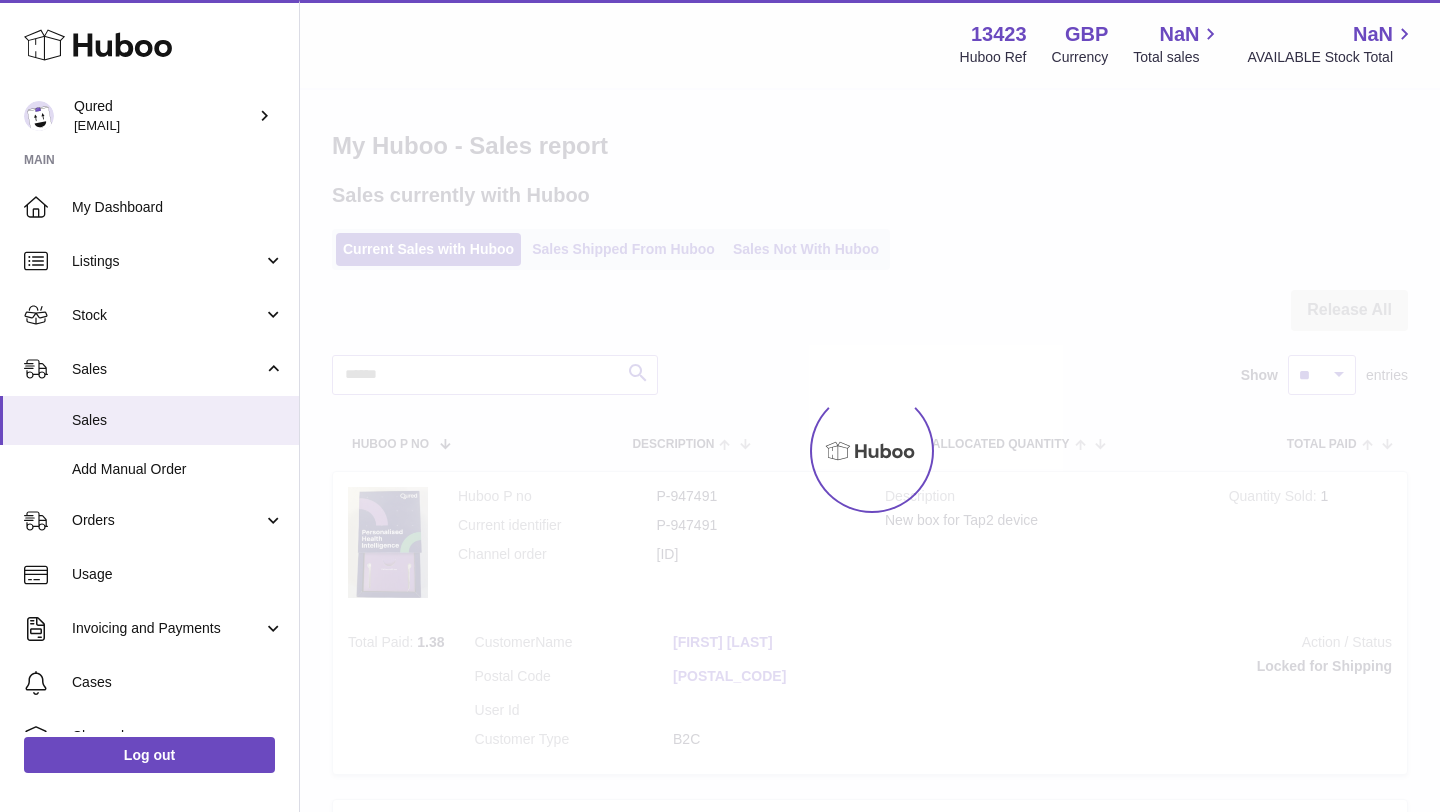 scroll, scrollTop: 0, scrollLeft: 0, axis: both 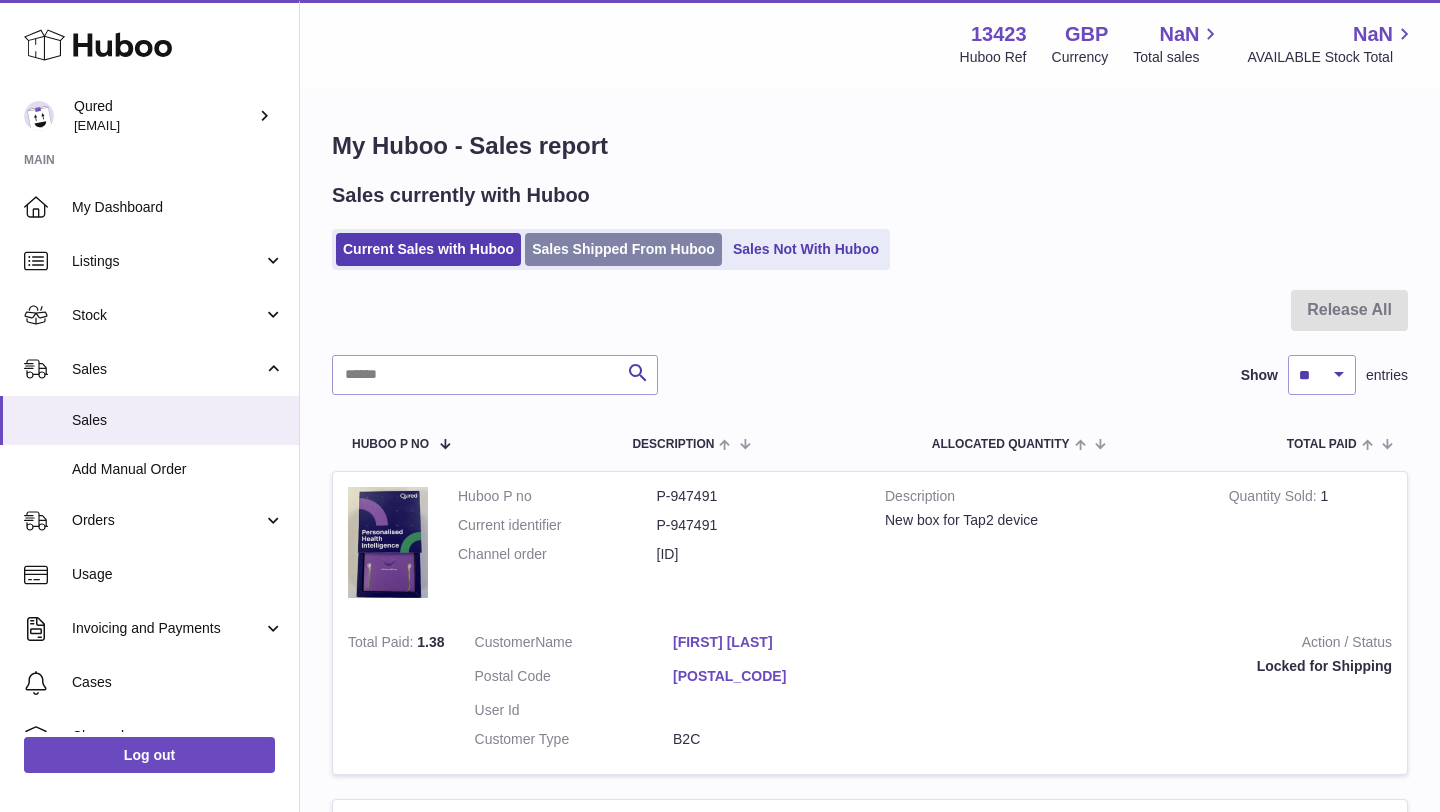 click on "Sales Shipped From Huboo" at bounding box center (623, 249) 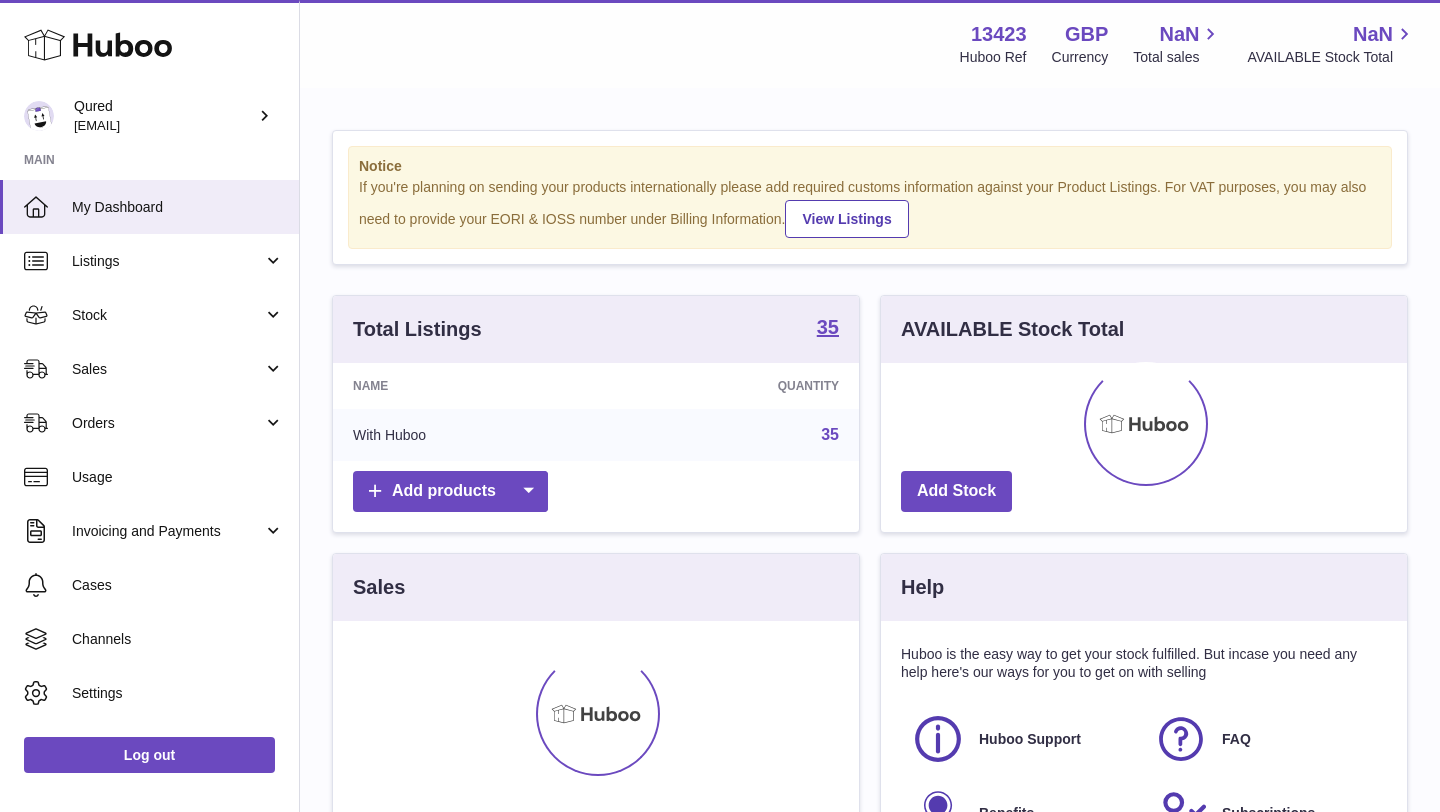 scroll, scrollTop: 0, scrollLeft: 0, axis: both 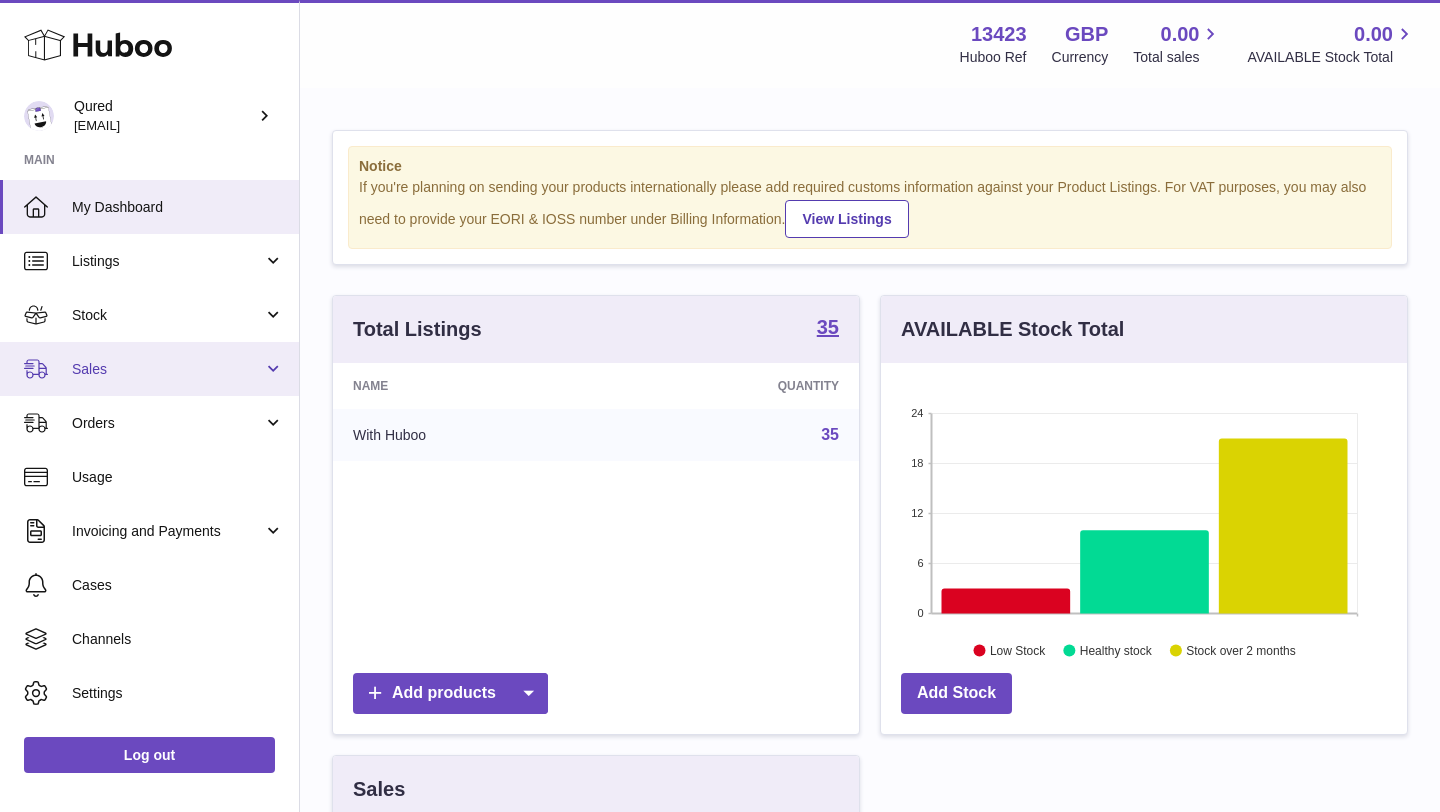 click on "Sales" at bounding box center (149, 369) 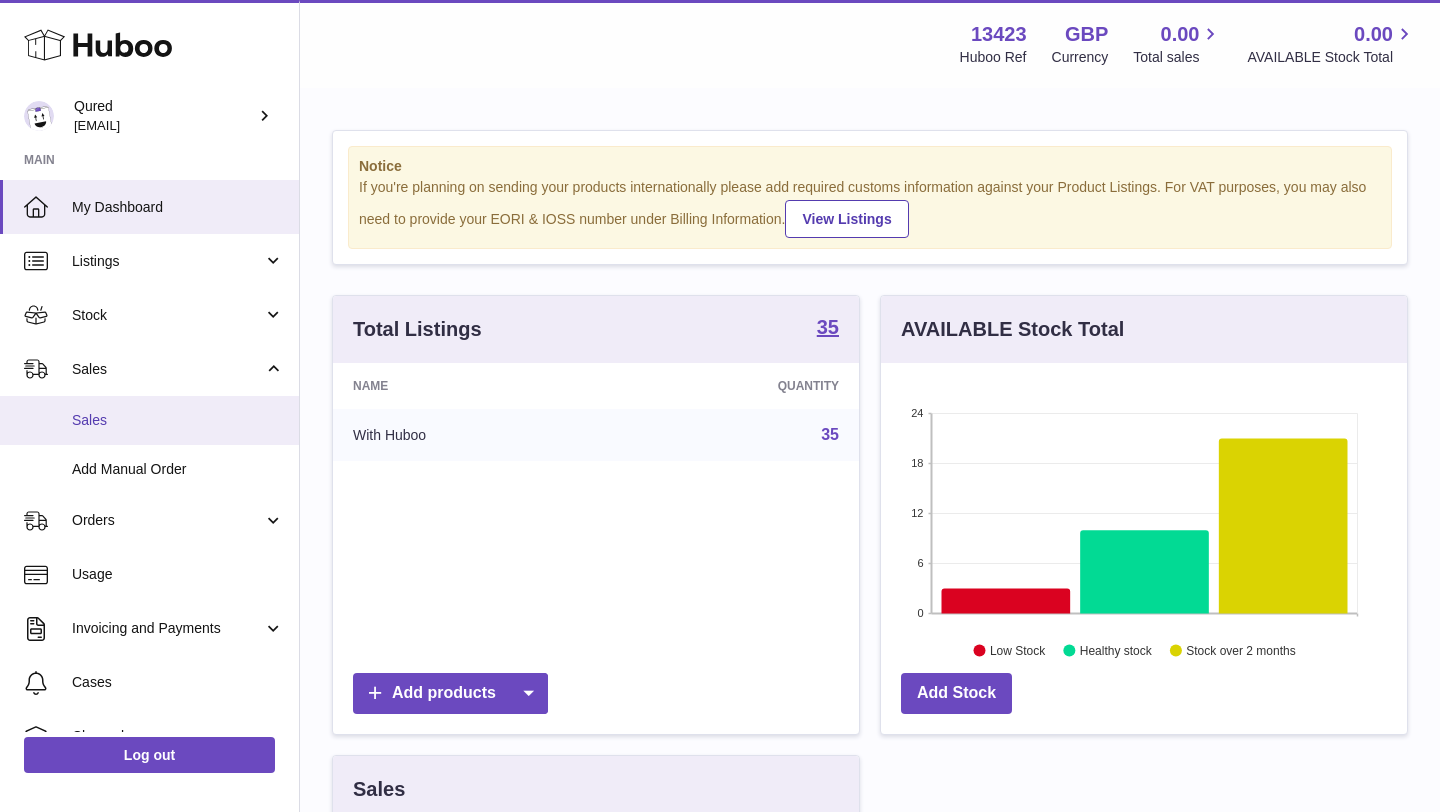 click on "Sales" at bounding box center (178, 420) 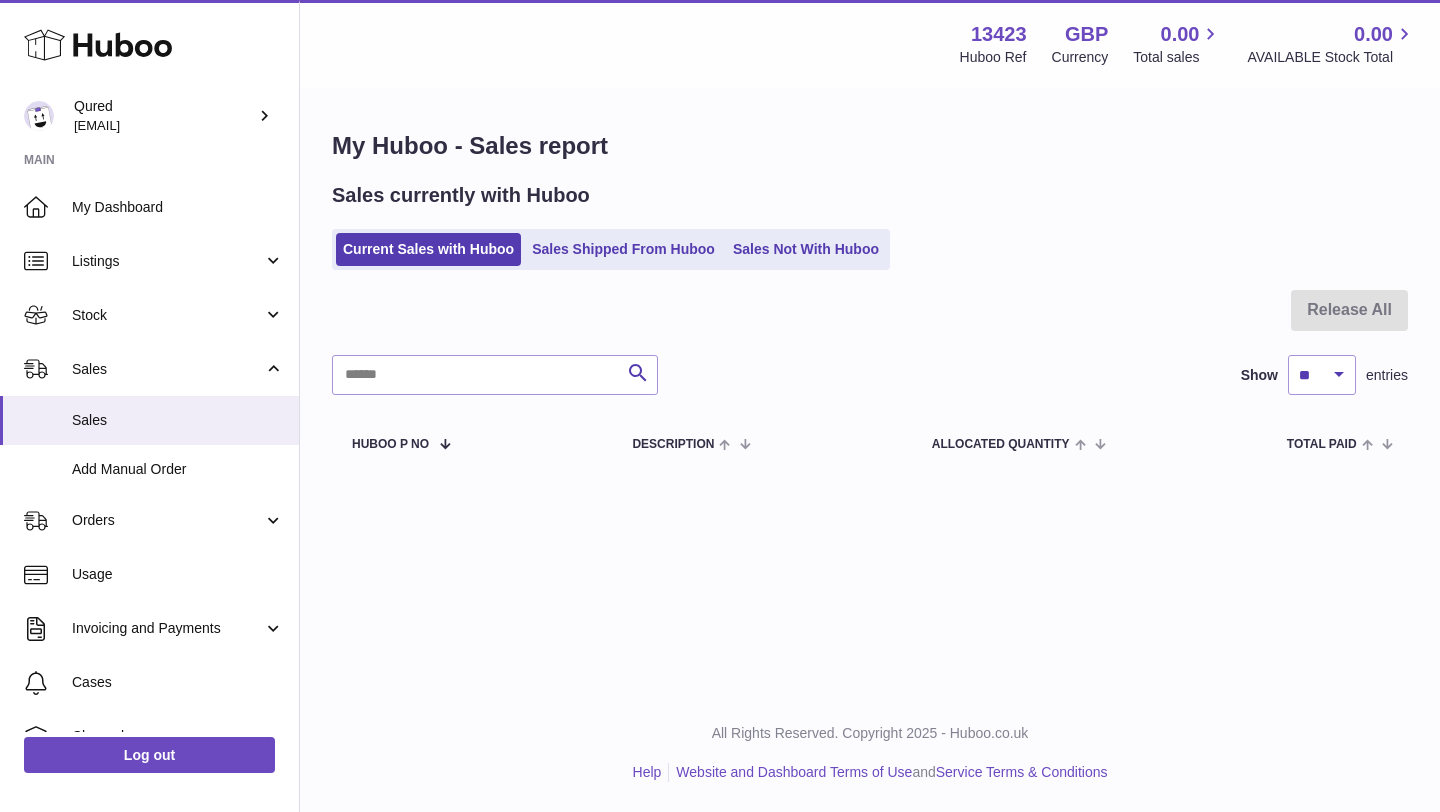scroll, scrollTop: 0, scrollLeft: 0, axis: both 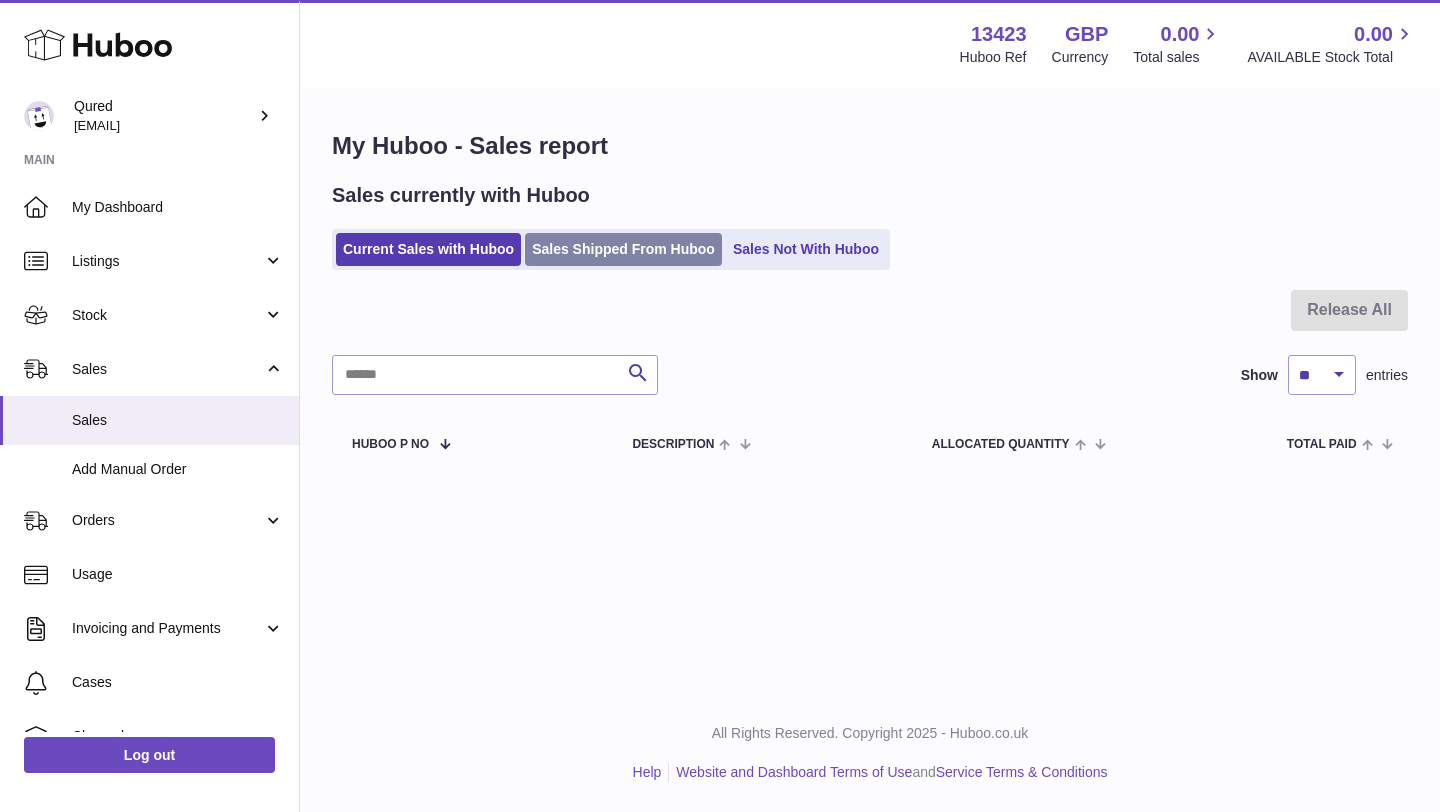 click on "Sales Shipped From Huboo" at bounding box center [623, 249] 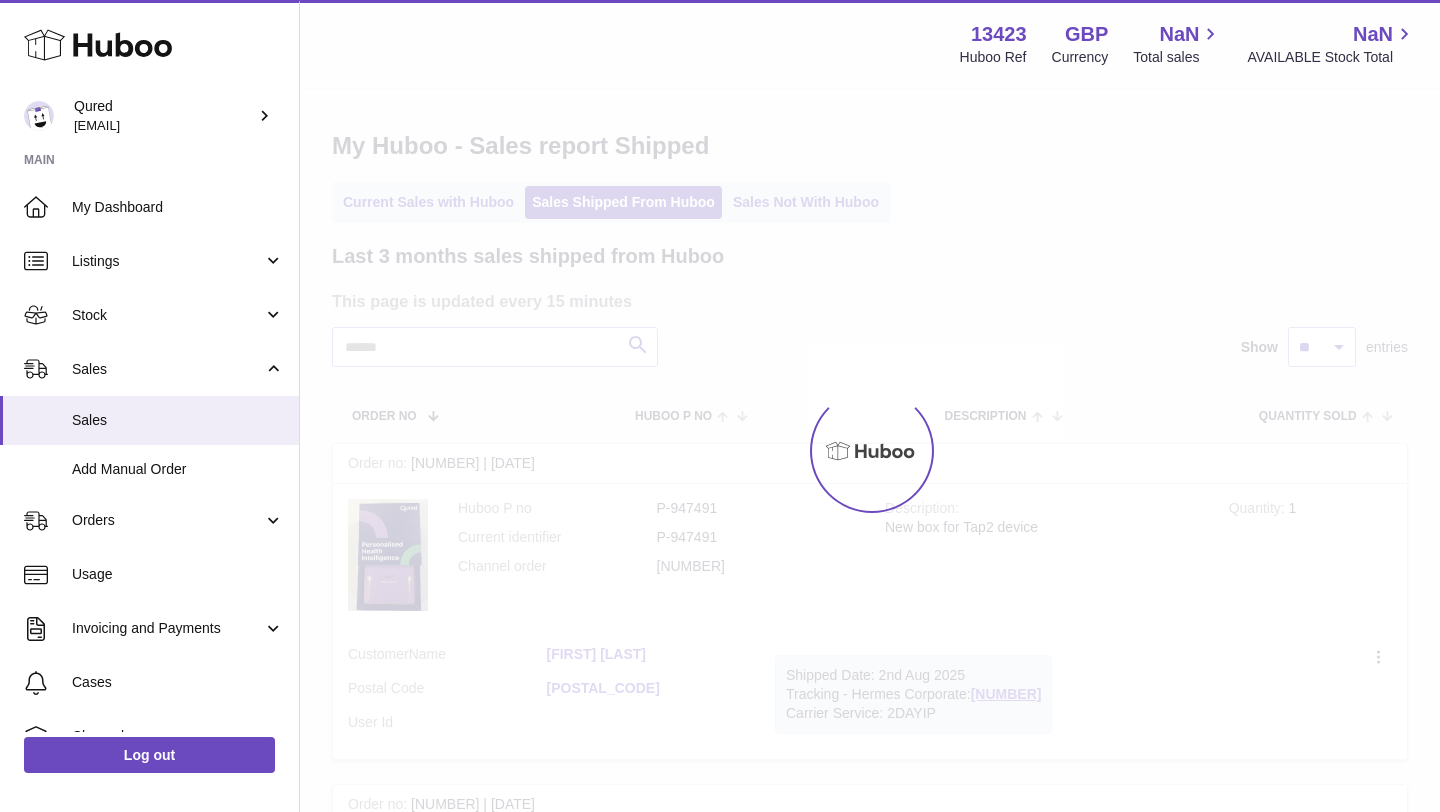 scroll, scrollTop: 0, scrollLeft: 0, axis: both 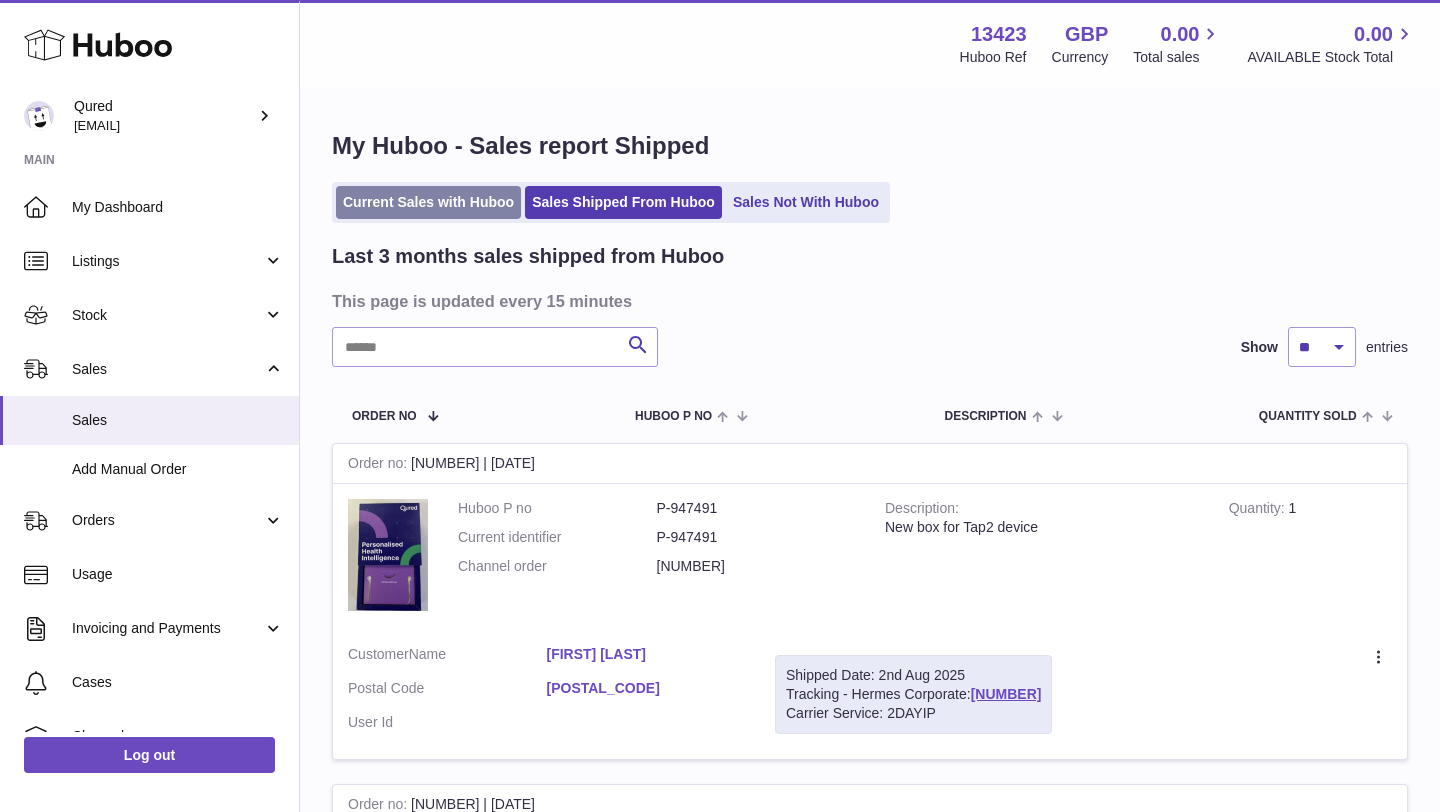 click on "Current Sales with Huboo" at bounding box center (428, 202) 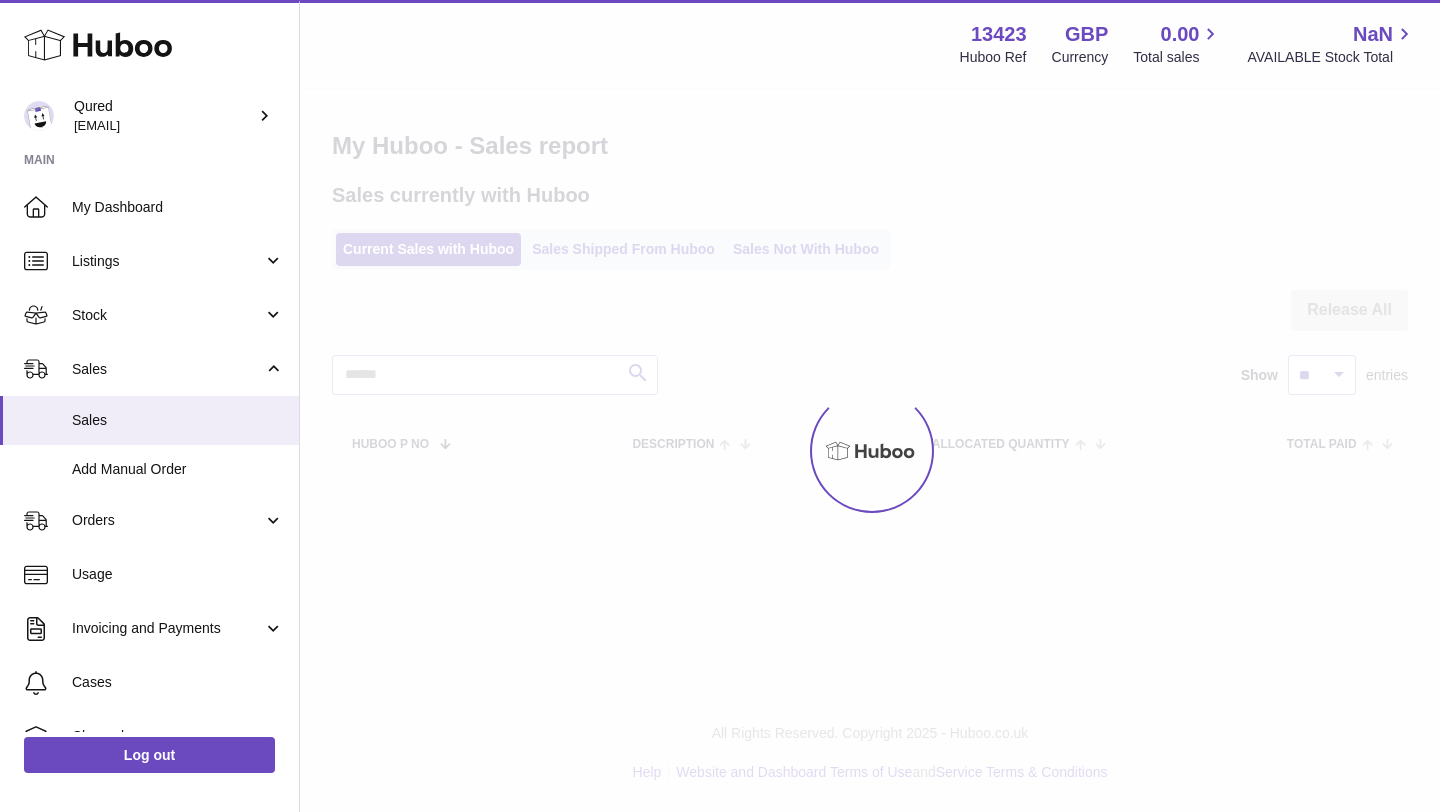 scroll, scrollTop: 0, scrollLeft: 0, axis: both 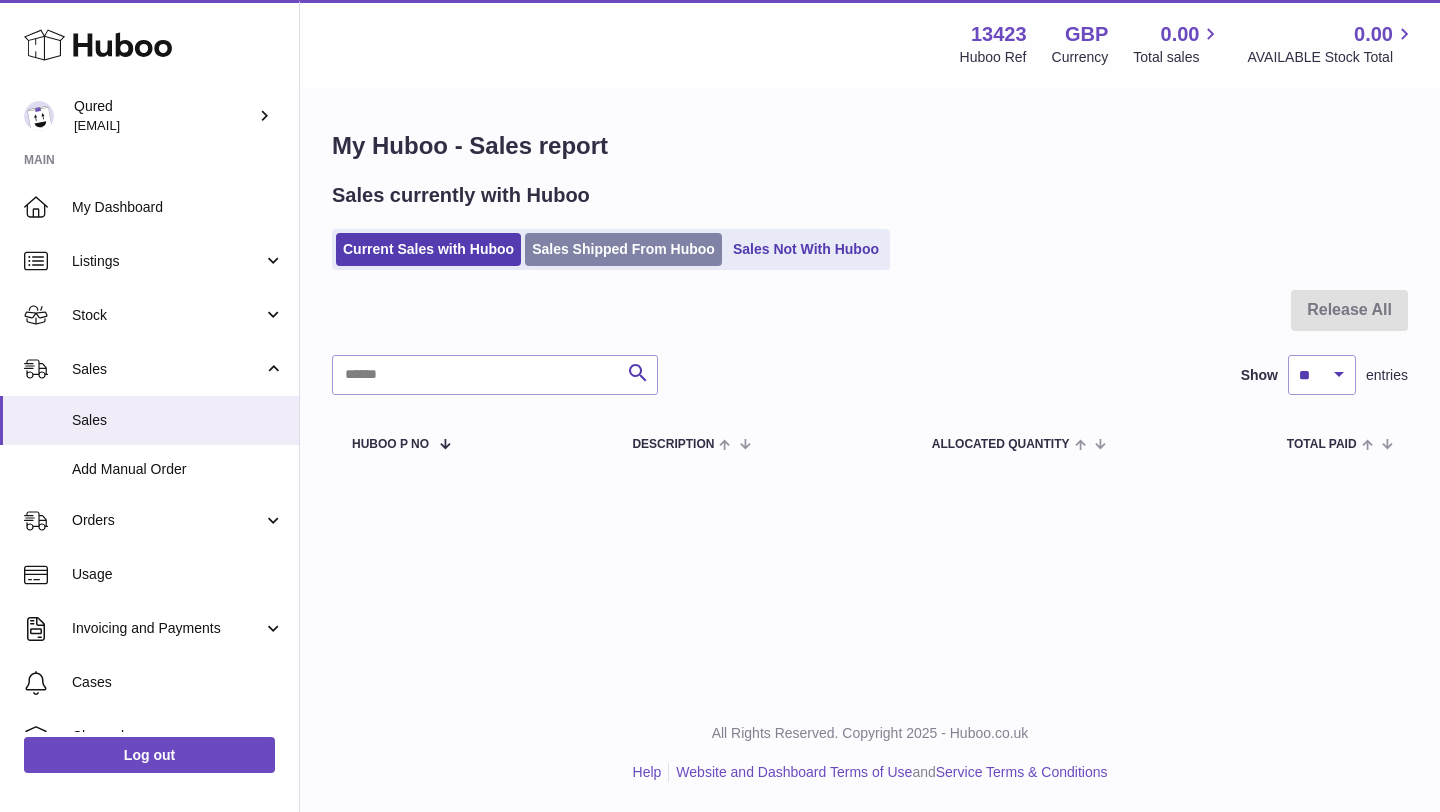 click on "Sales Shipped From Huboo" at bounding box center [623, 249] 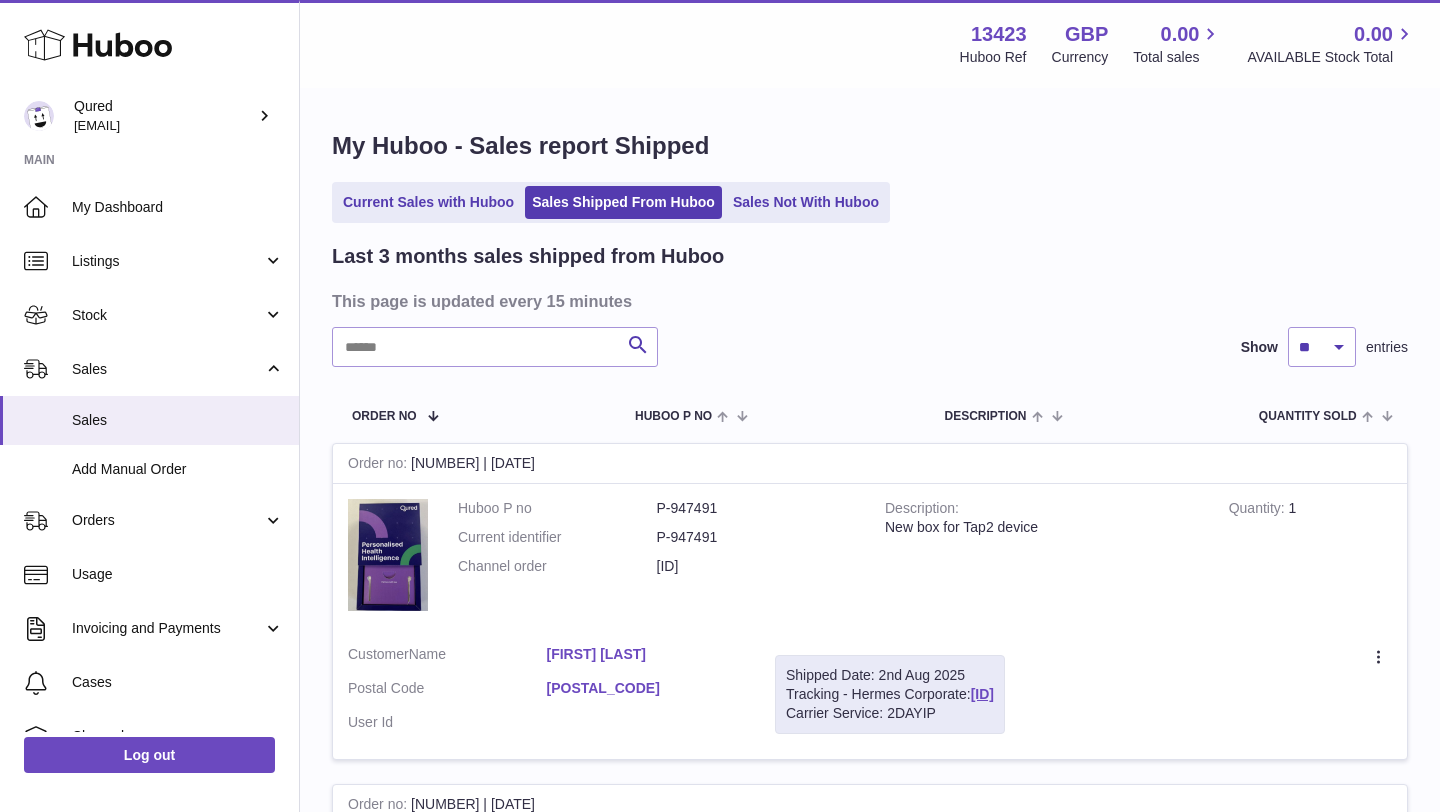 scroll, scrollTop: 0, scrollLeft: 0, axis: both 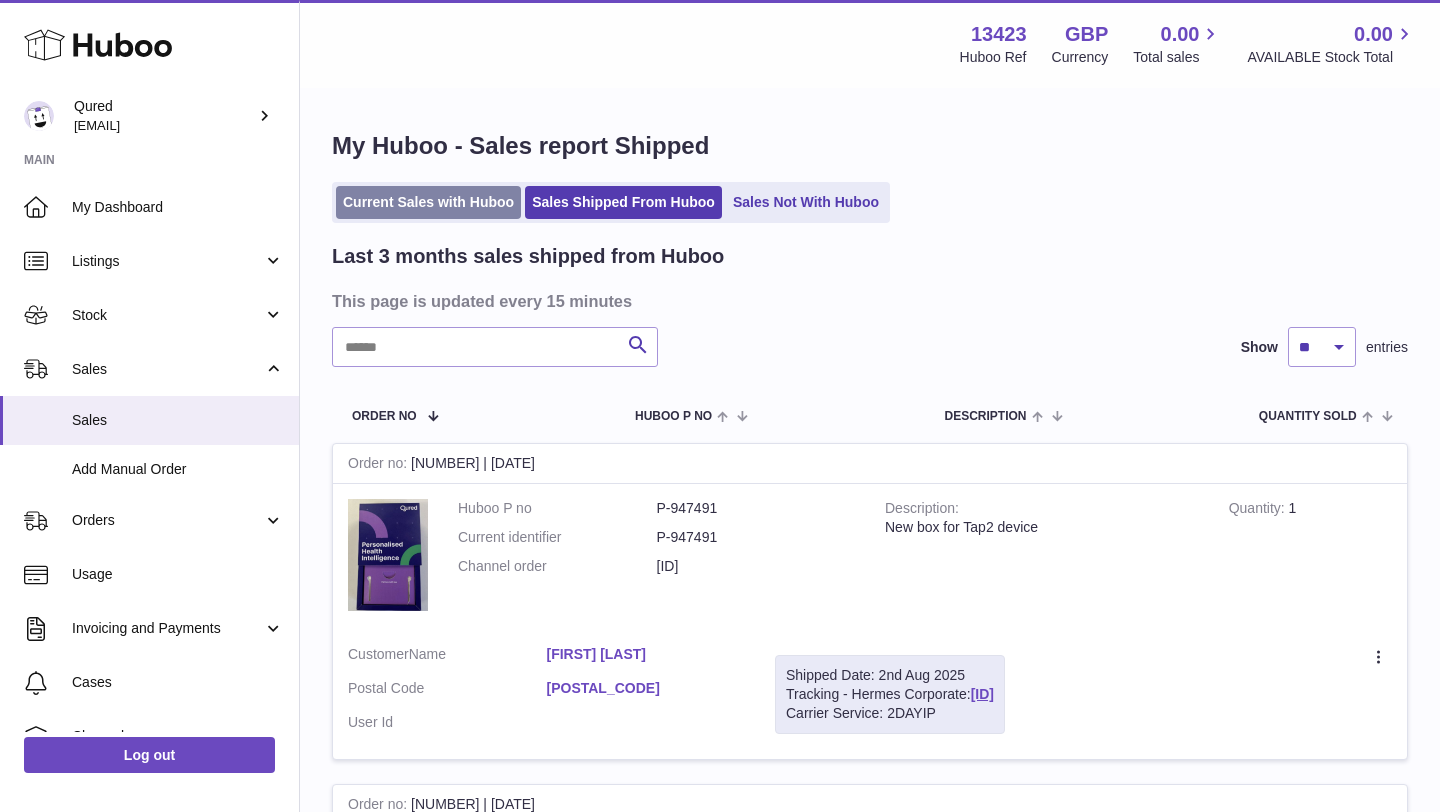 click on "Current Sales with Huboo" at bounding box center (428, 202) 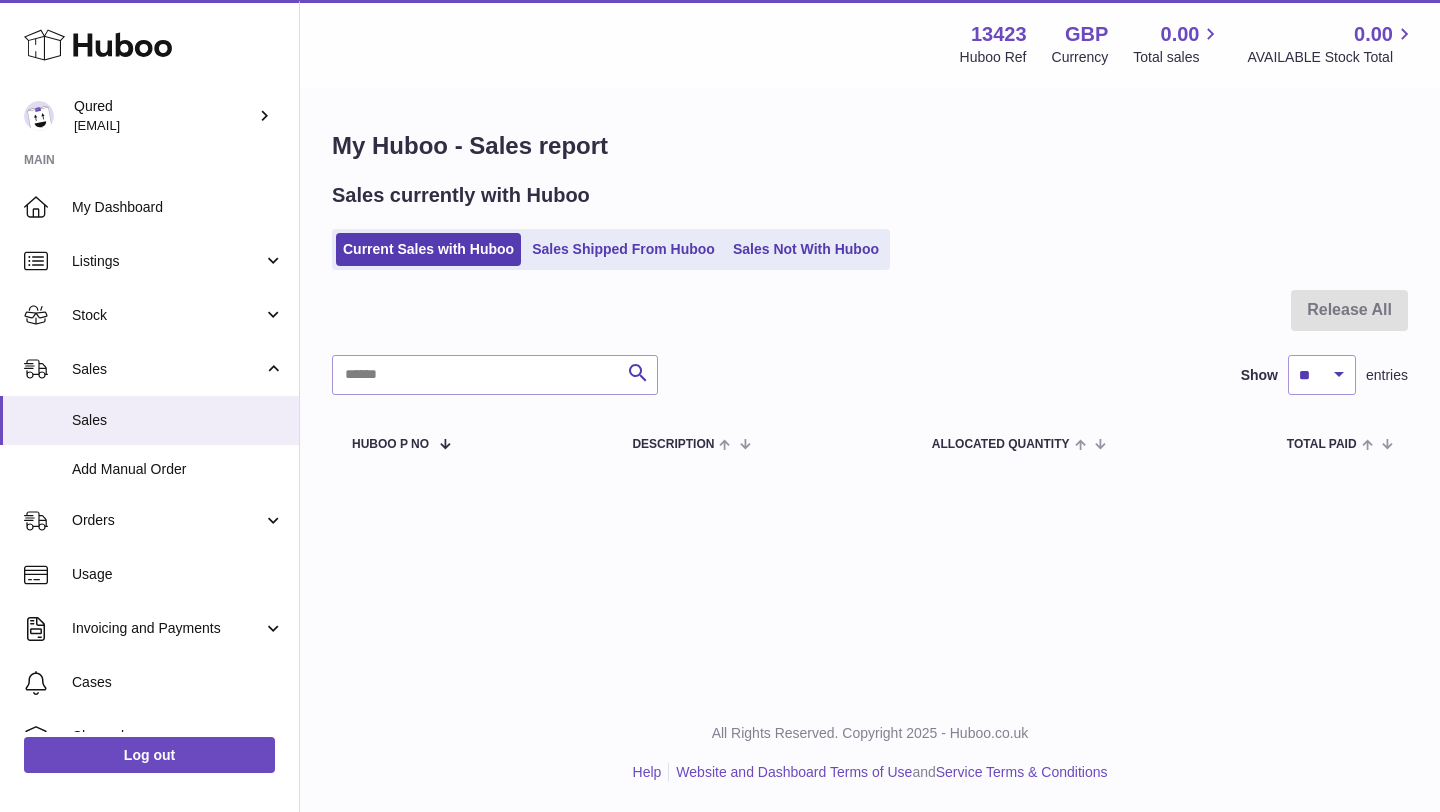 scroll, scrollTop: 0, scrollLeft: 0, axis: both 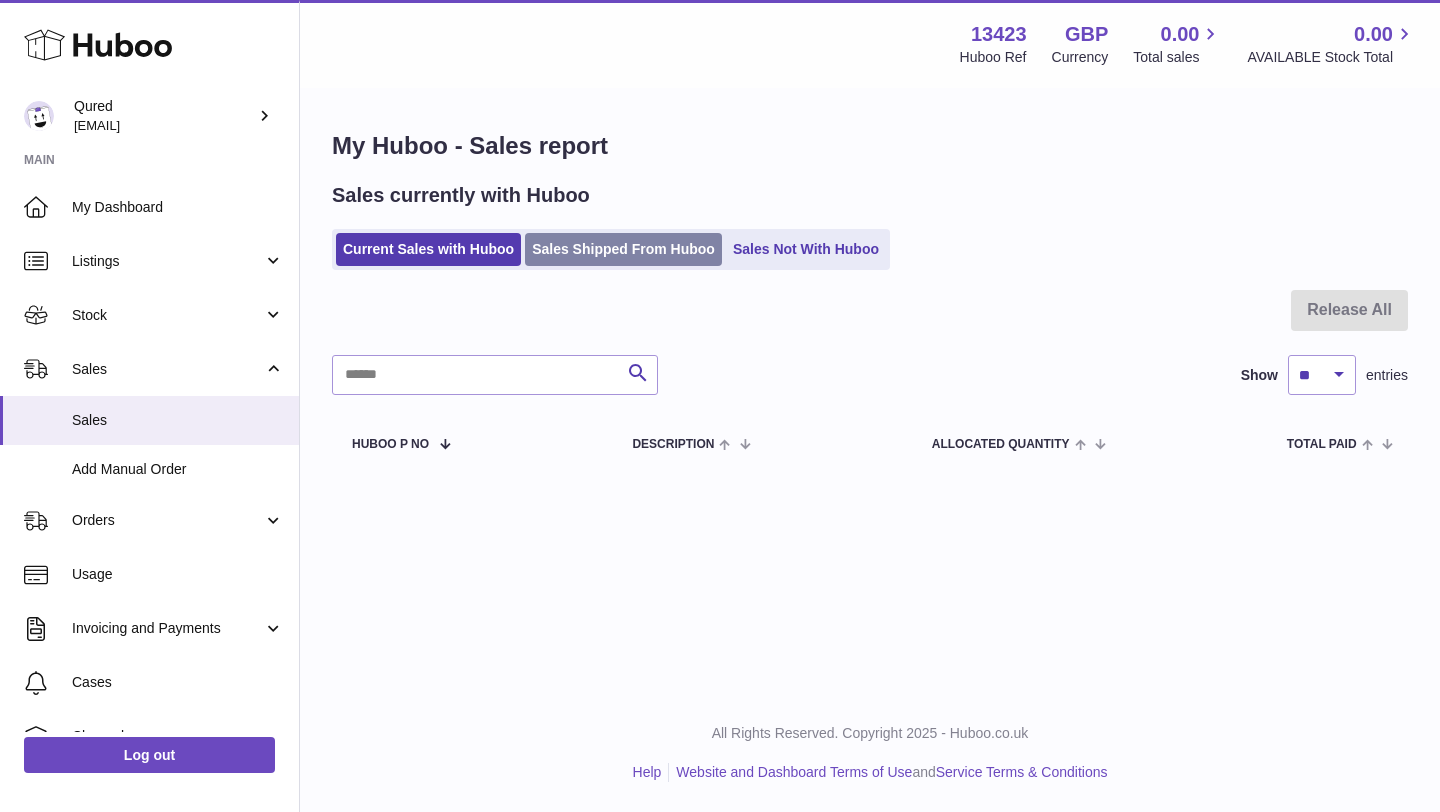 click on "Sales Shipped From Huboo" at bounding box center (623, 249) 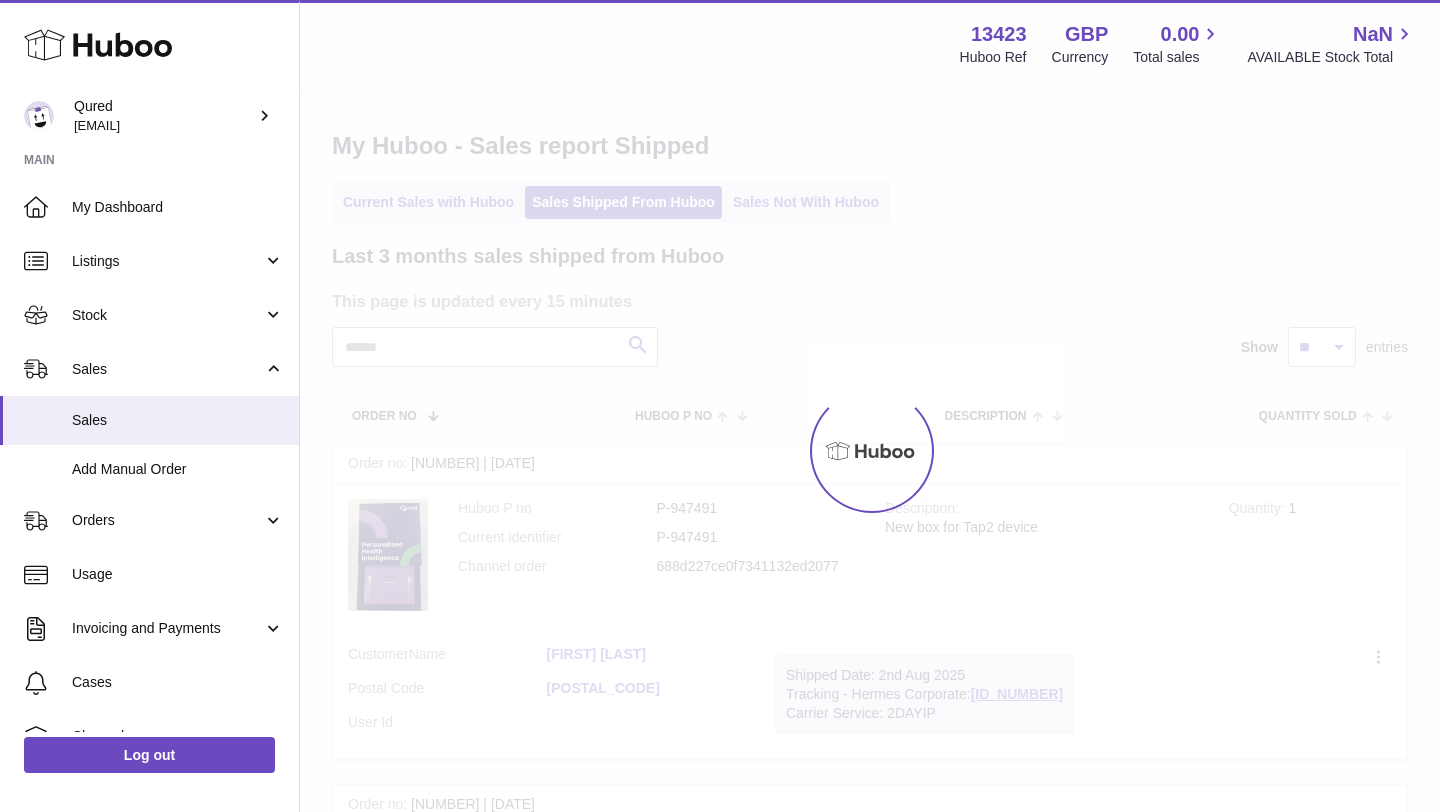 scroll, scrollTop: 0, scrollLeft: 0, axis: both 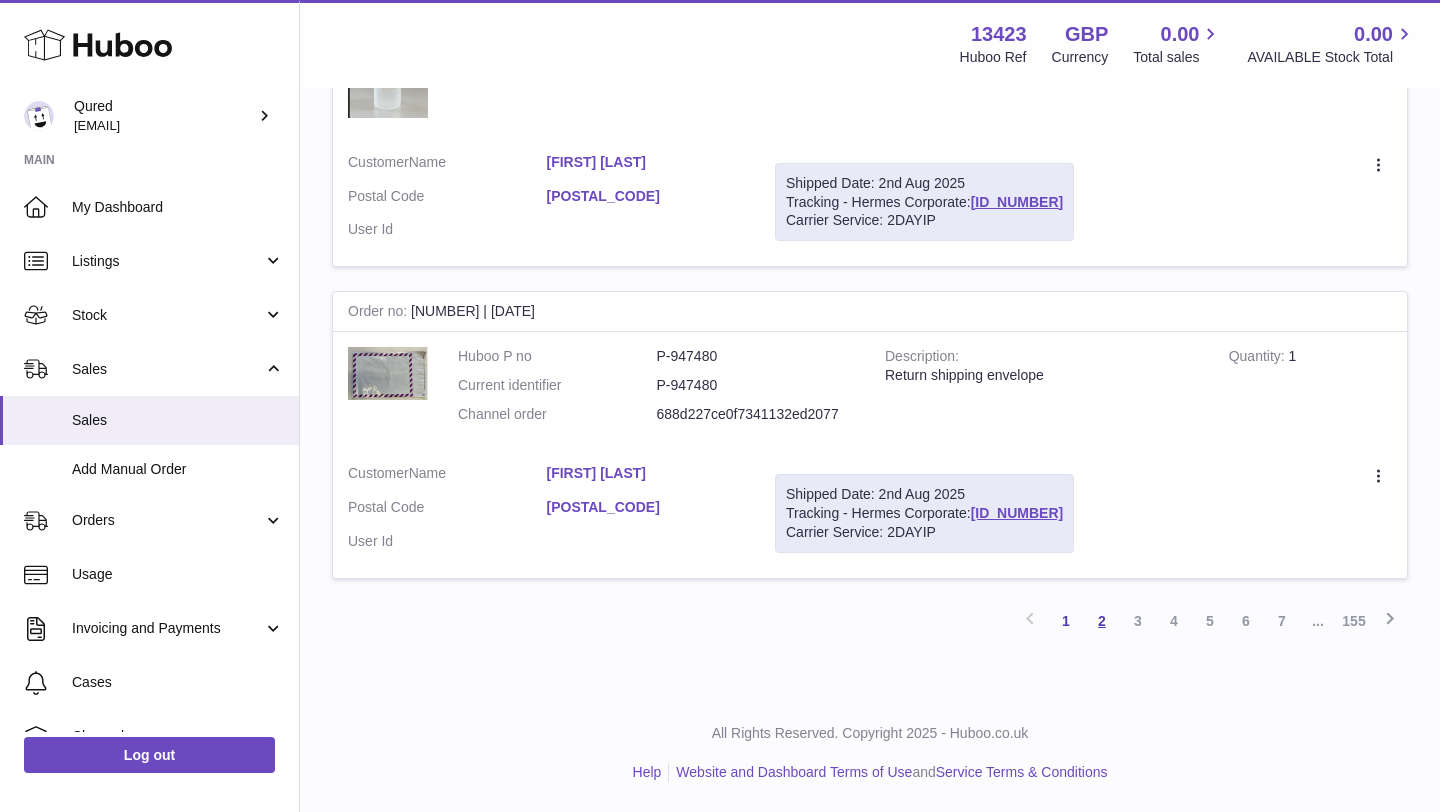 click on "2" at bounding box center (1102, 621) 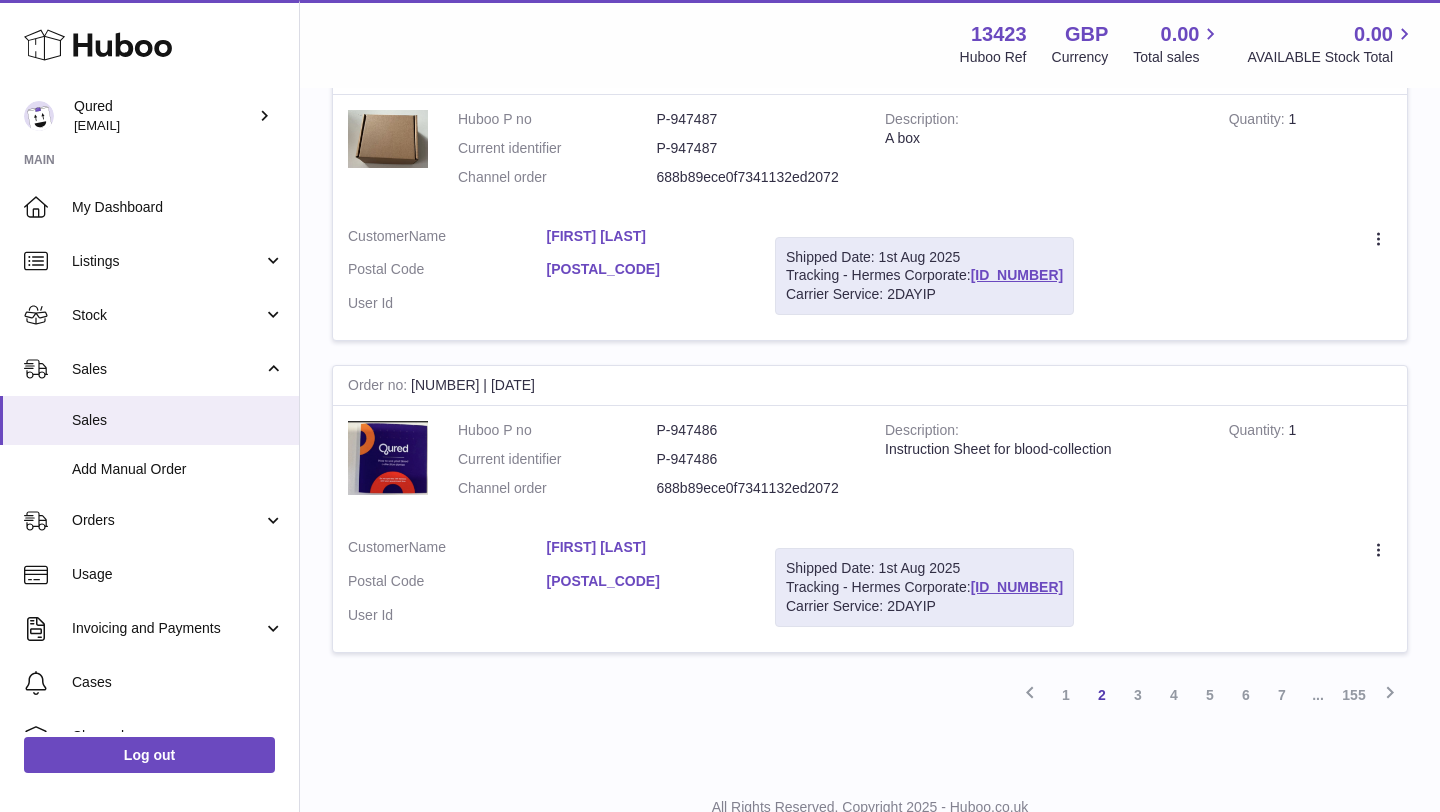 scroll, scrollTop: 3013, scrollLeft: 0, axis: vertical 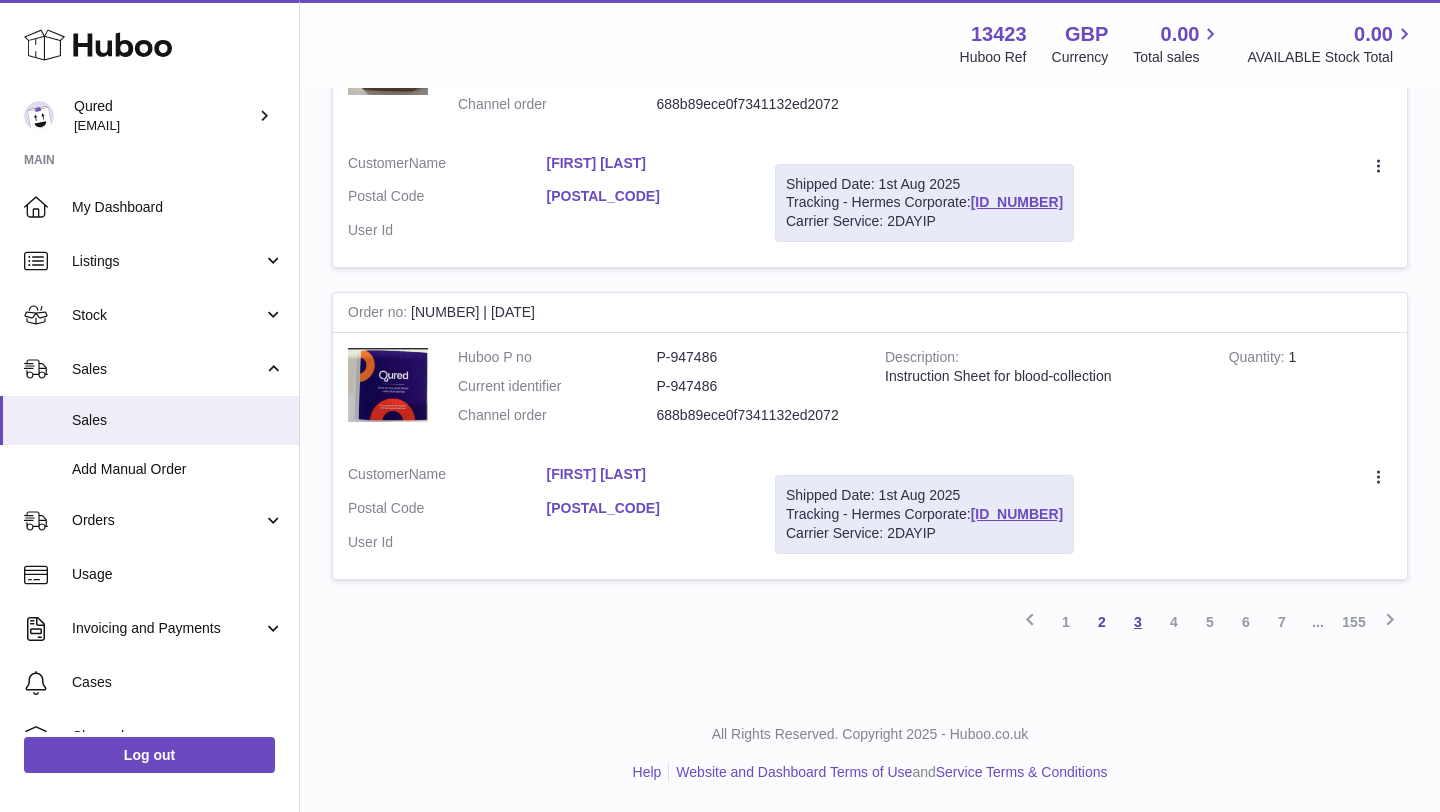 click on "3" at bounding box center (1138, 622) 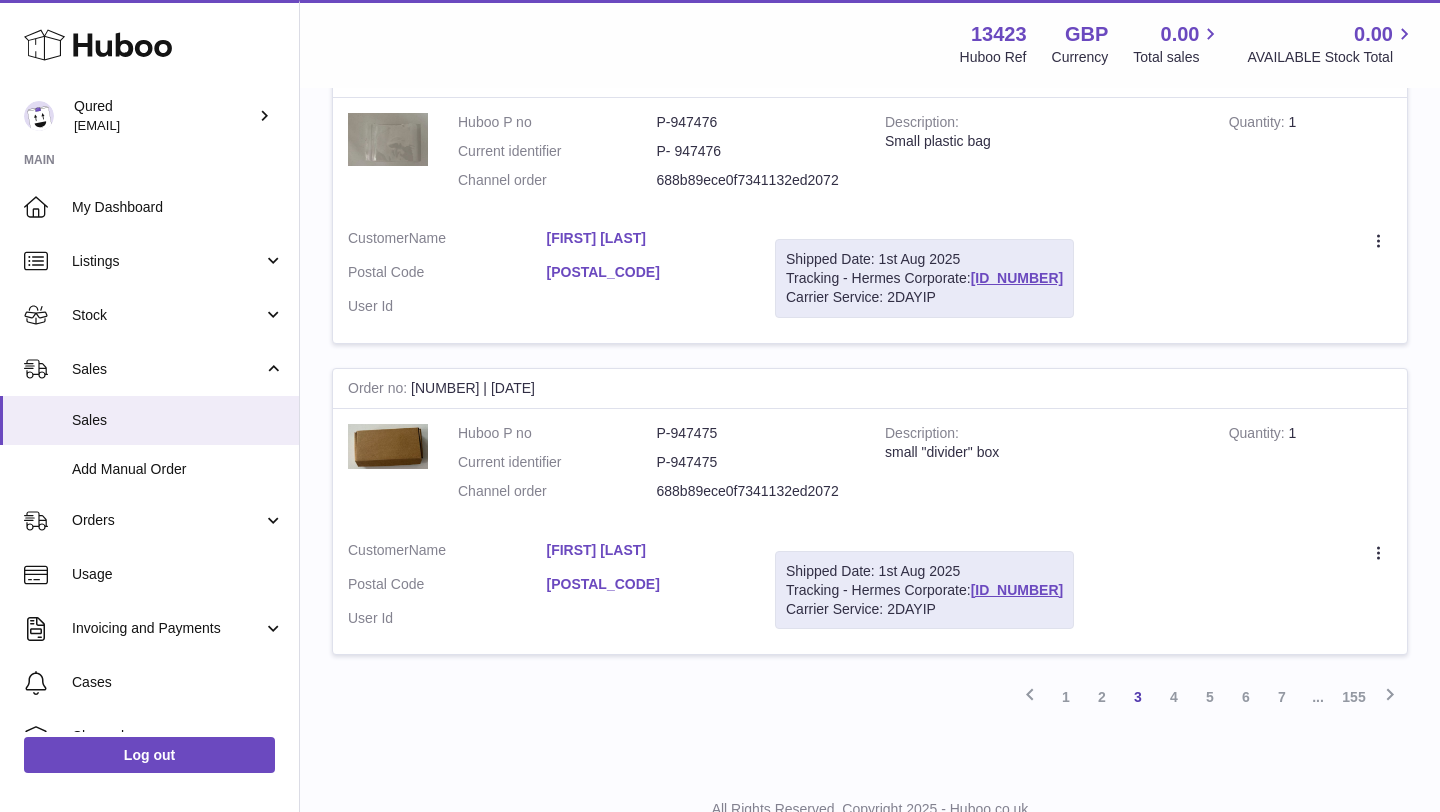scroll, scrollTop: 3041, scrollLeft: 0, axis: vertical 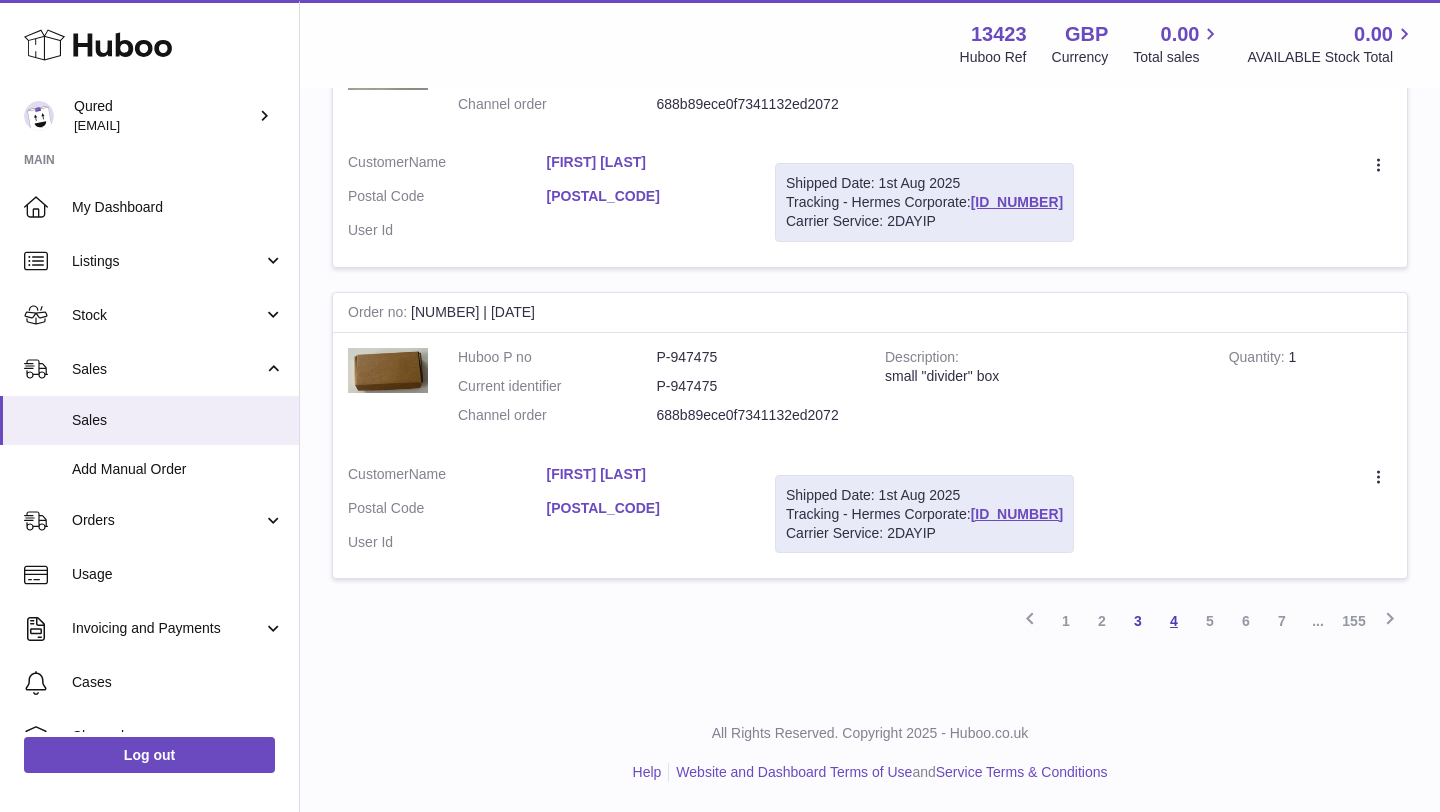 click on "4" at bounding box center (1174, 621) 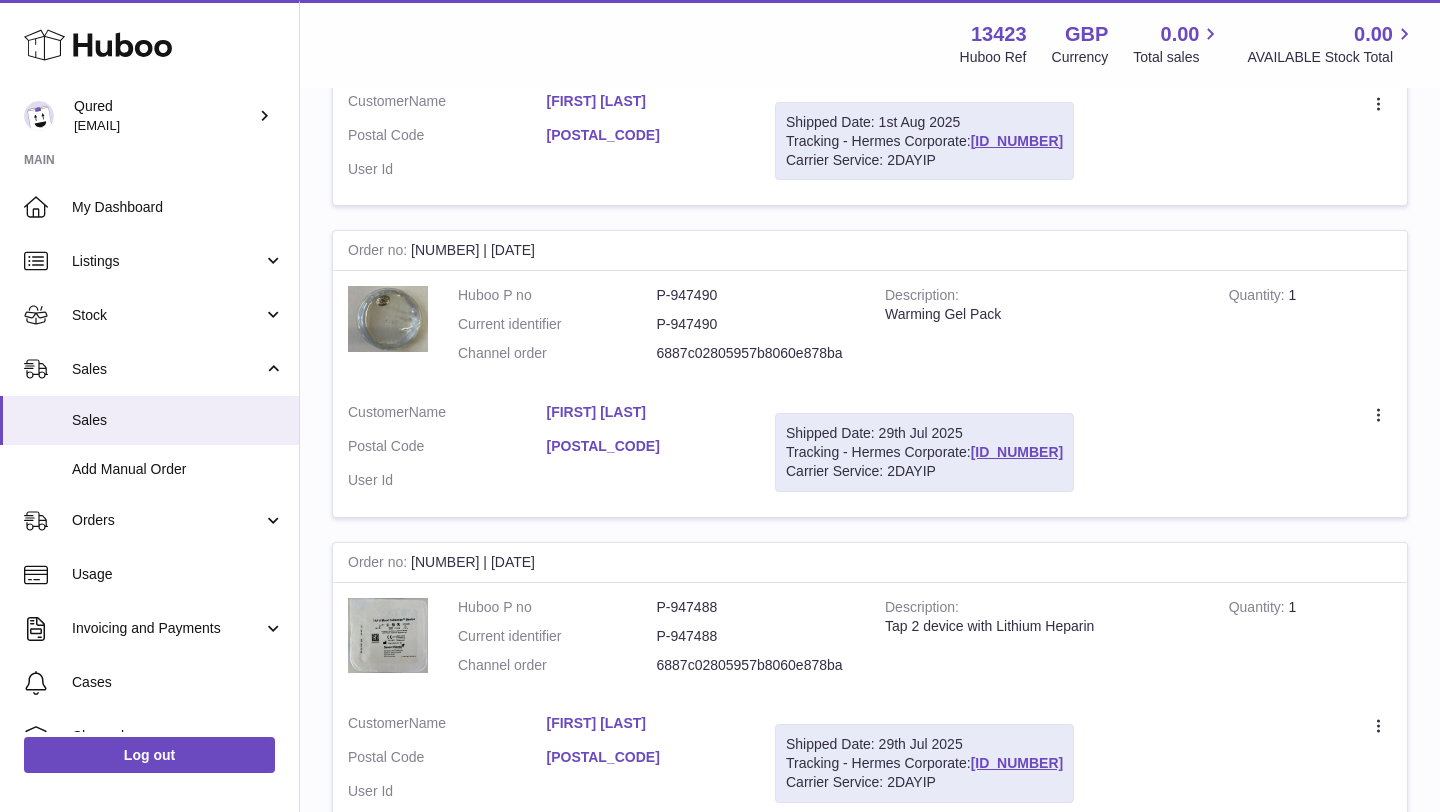 scroll, scrollTop: 1286, scrollLeft: 0, axis: vertical 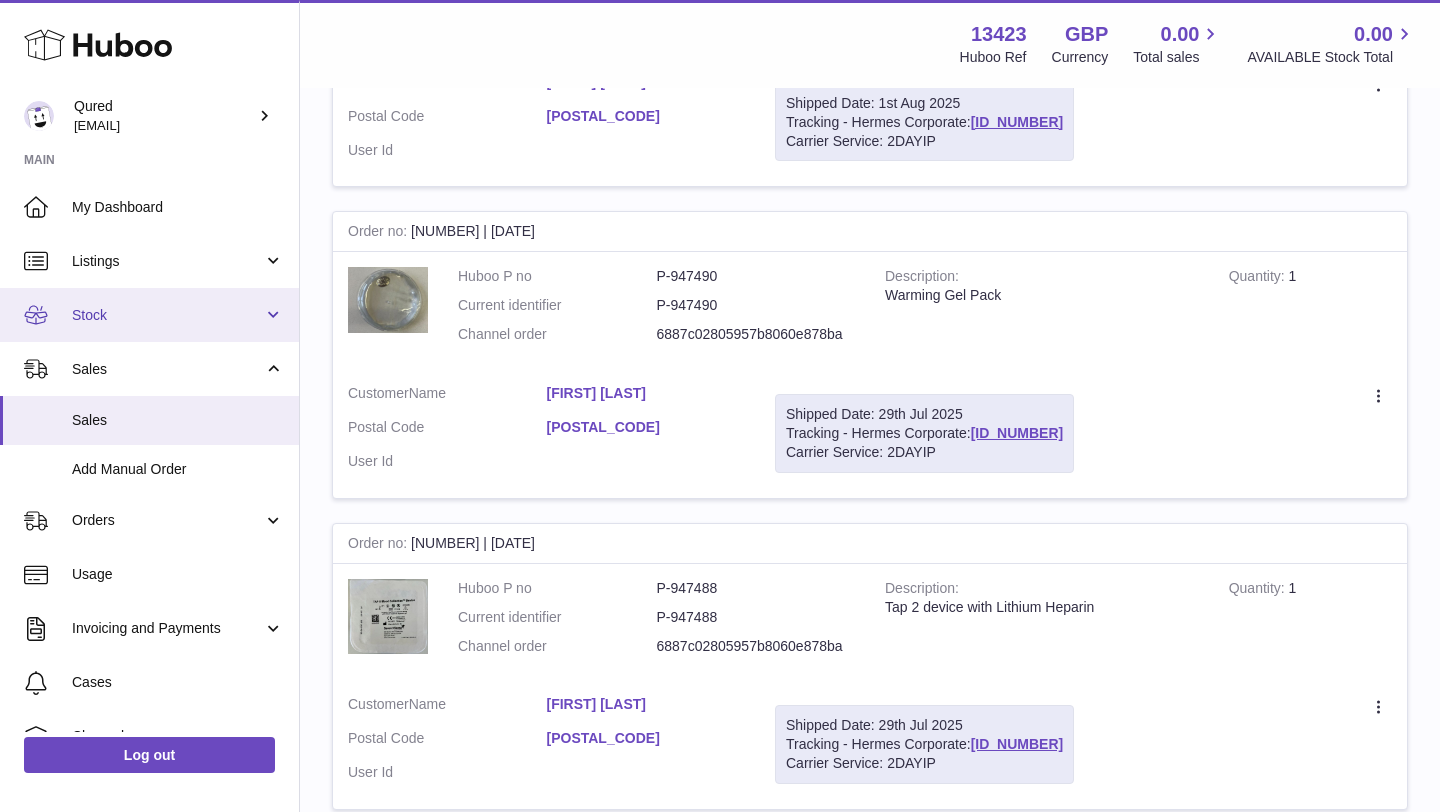 click on "Stock" at bounding box center [167, 315] 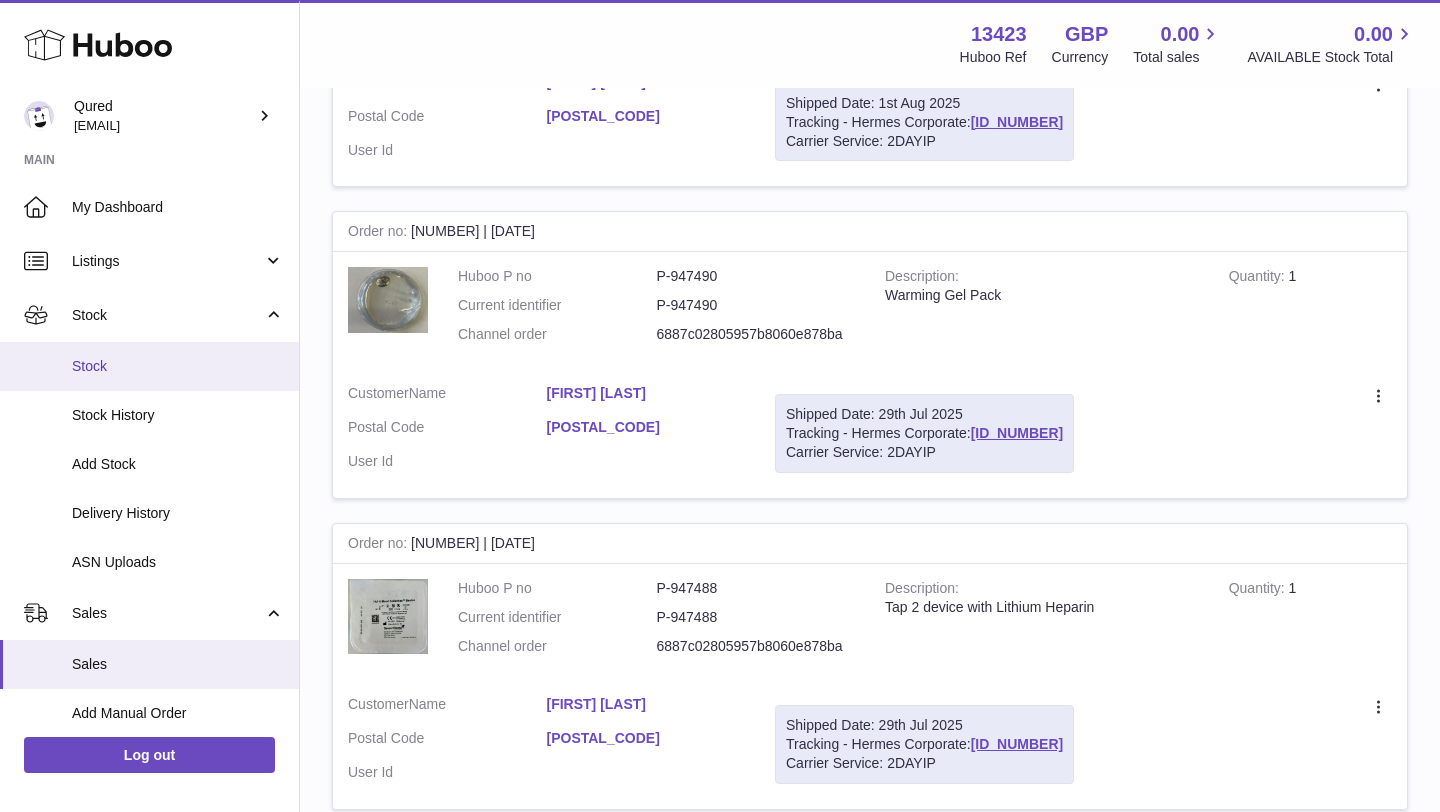 click on "Stock" at bounding box center (178, 366) 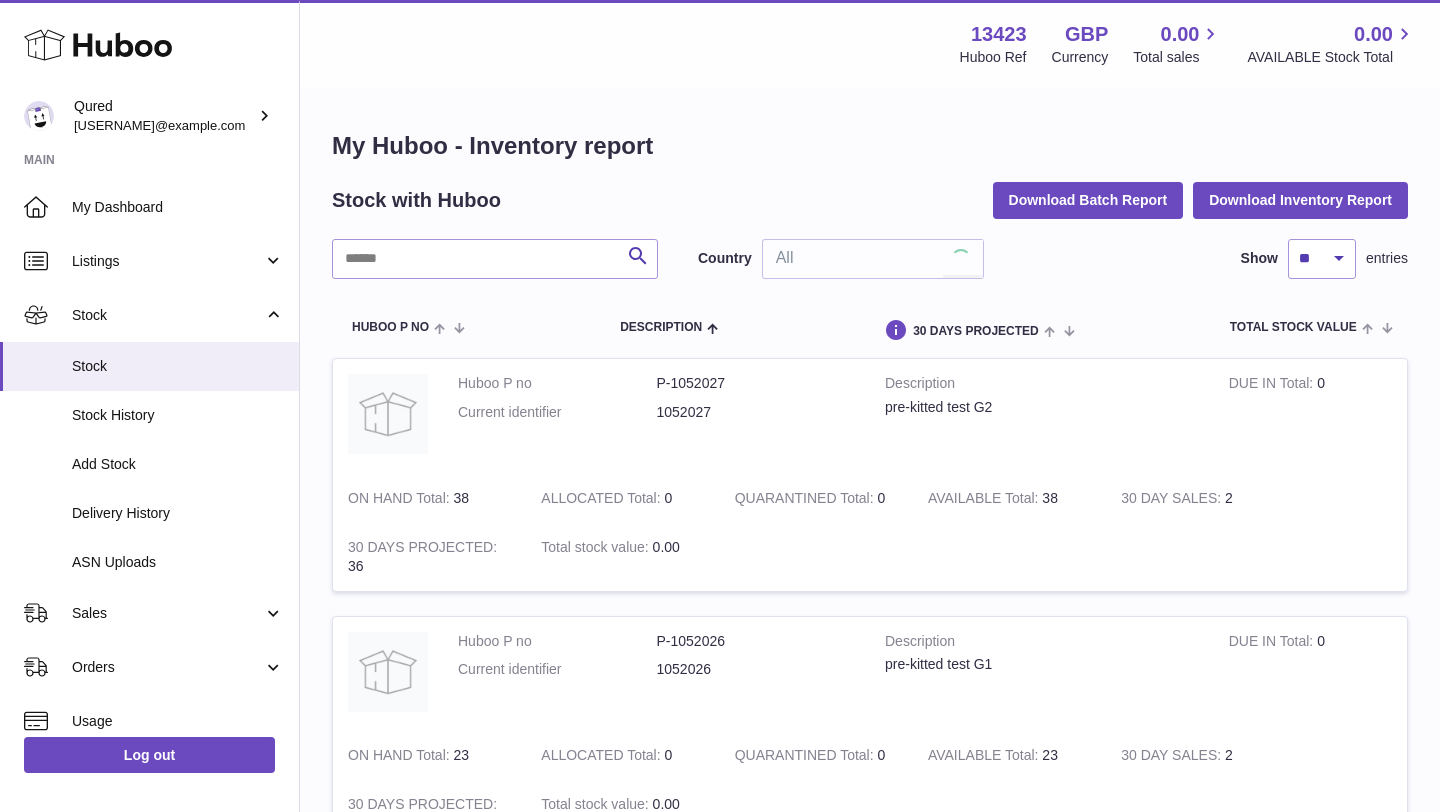 scroll, scrollTop: 0, scrollLeft: 0, axis: both 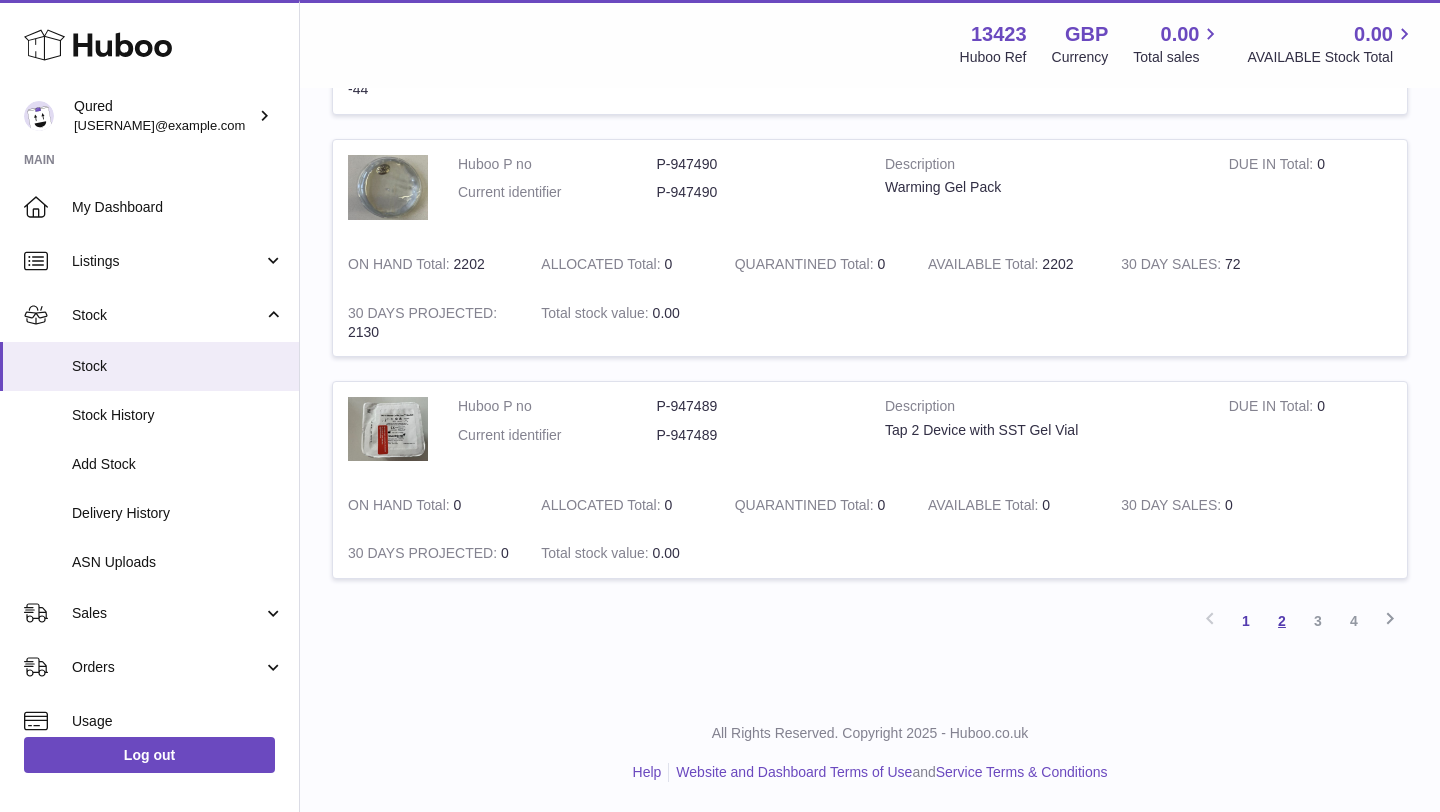 click on "2" at bounding box center [1282, 621] 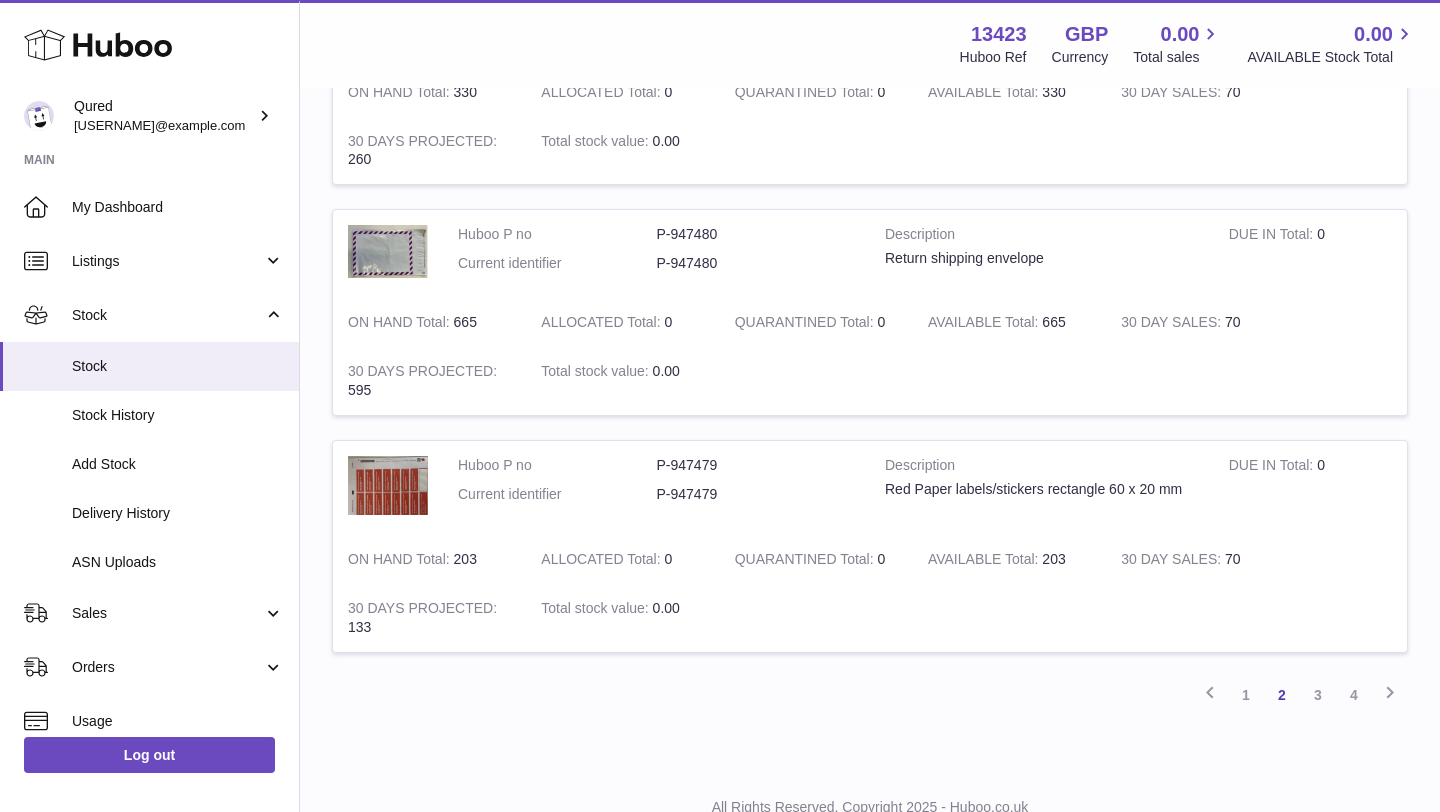 scroll, scrollTop: 2191, scrollLeft: 0, axis: vertical 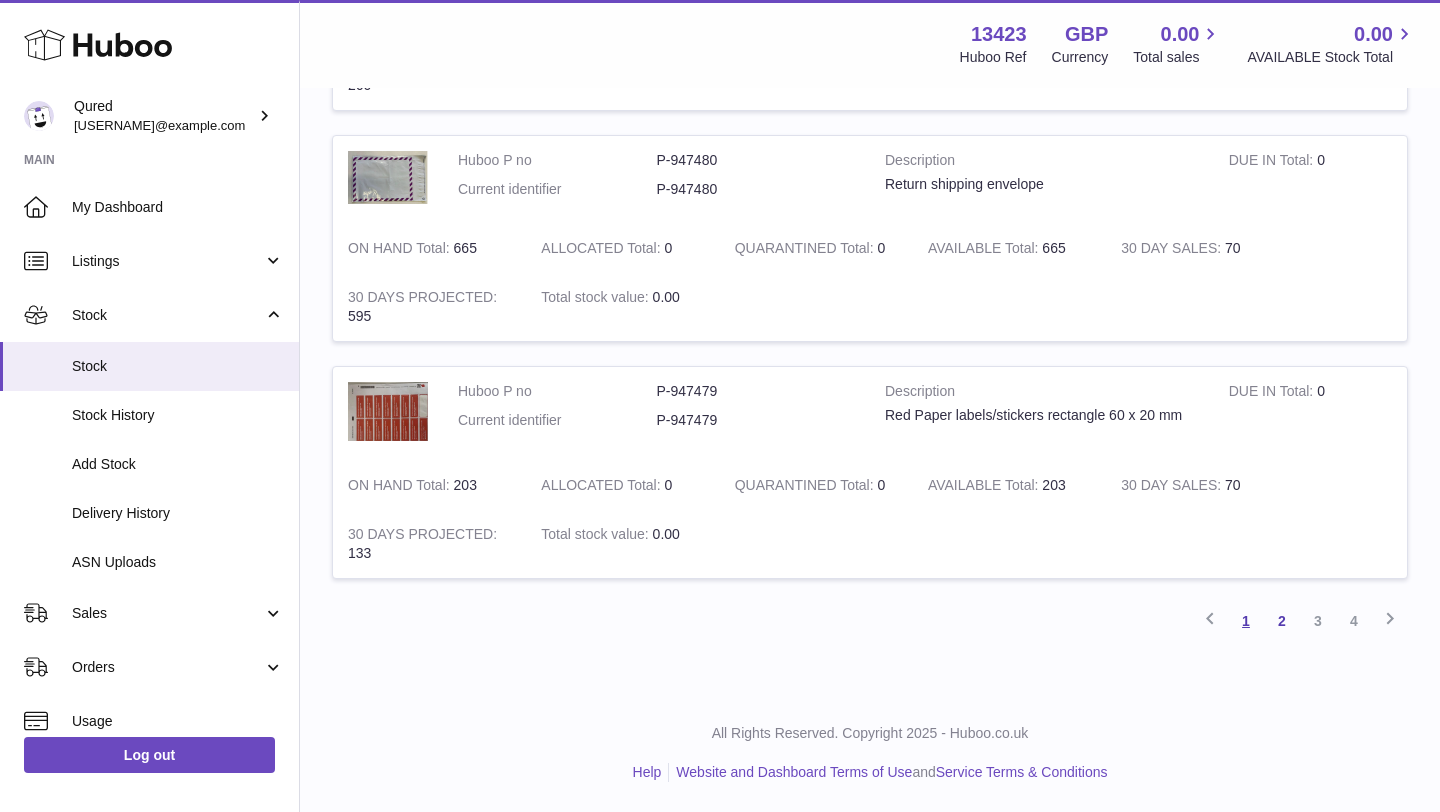 click on "1" at bounding box center [1246, 621] 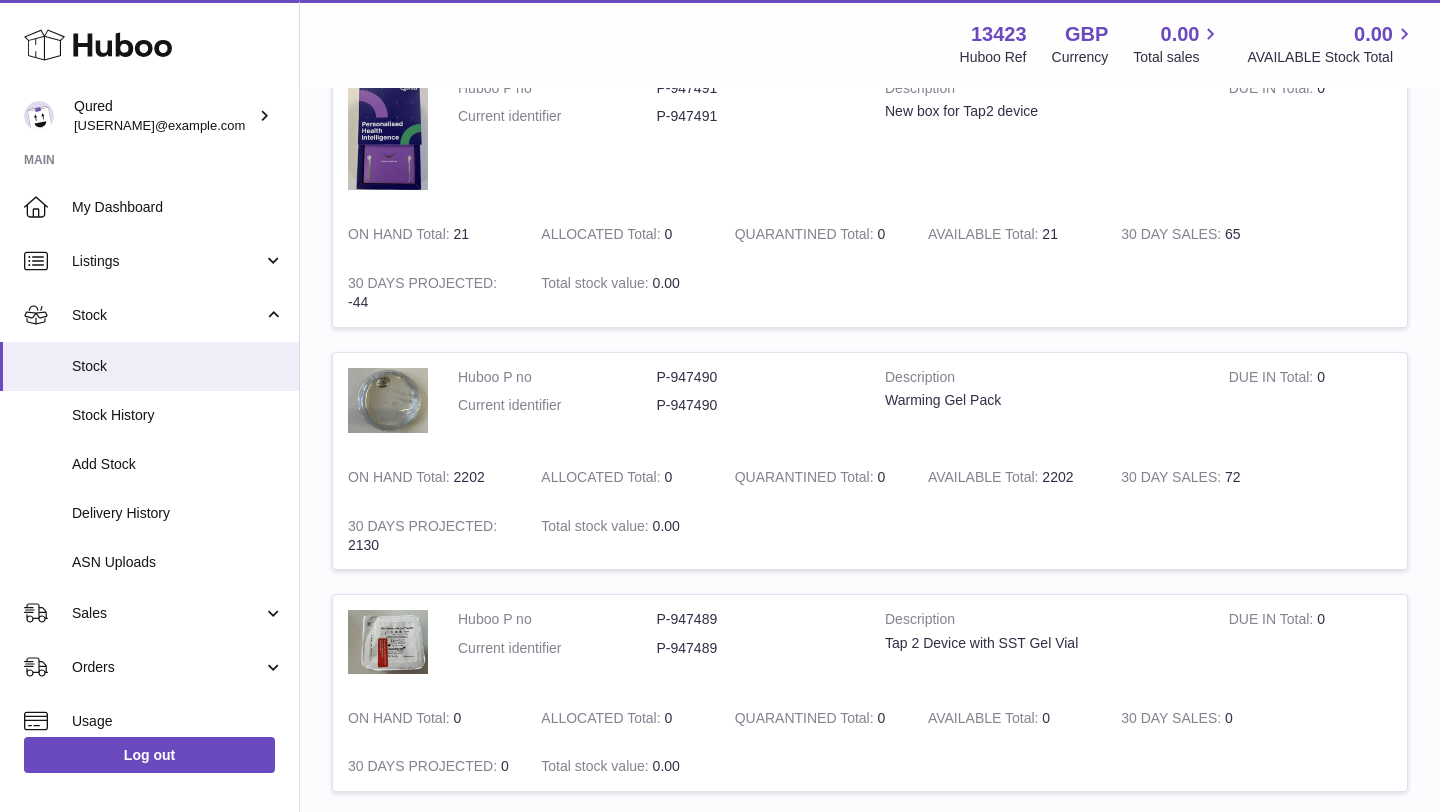 scroll, scrollTop: 2361, scrollLeft: 0, axis: vertical 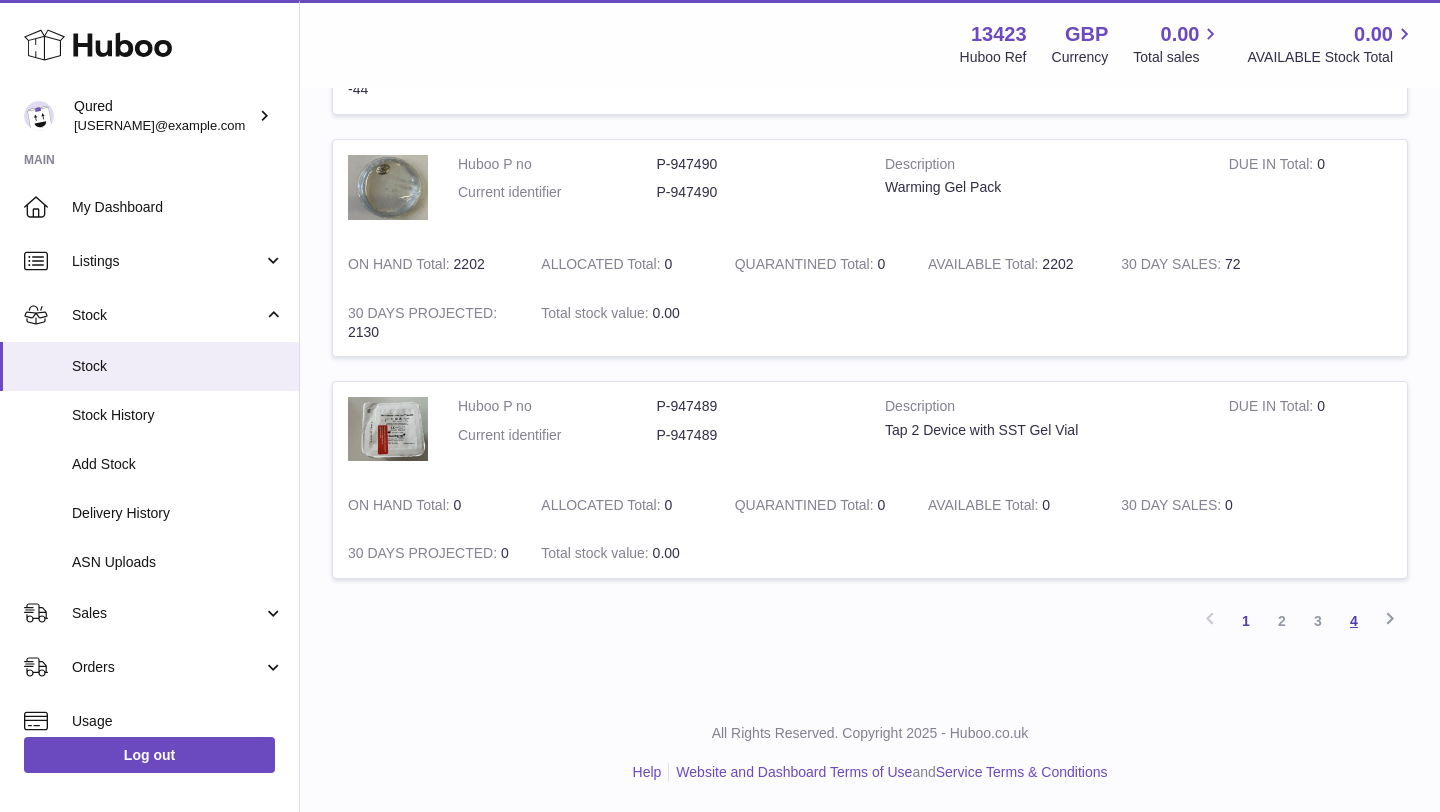 click on "4" at bounding box center [1354, 621] 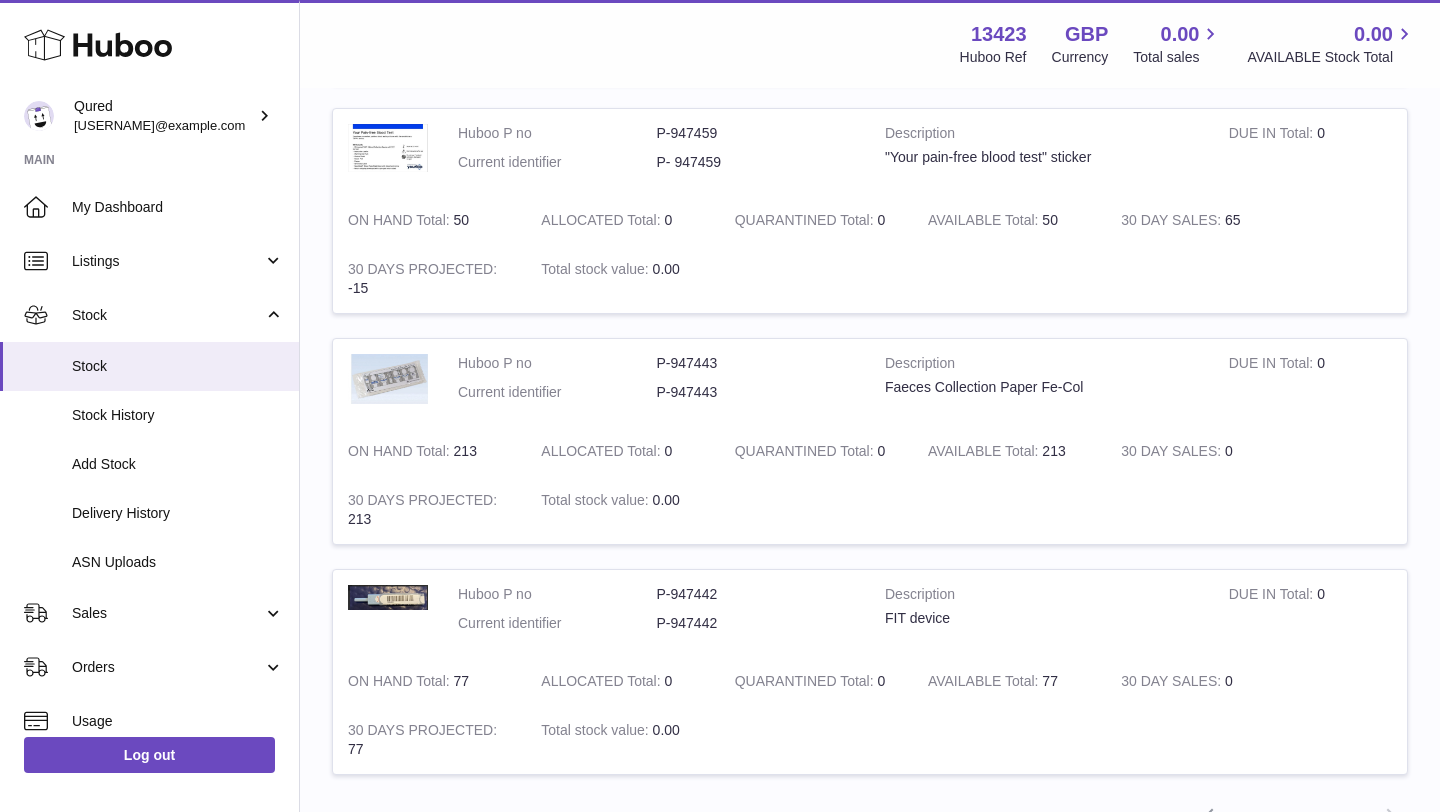 scroll, scrollTop: 956, scrollLeft: 0, axis: vertical 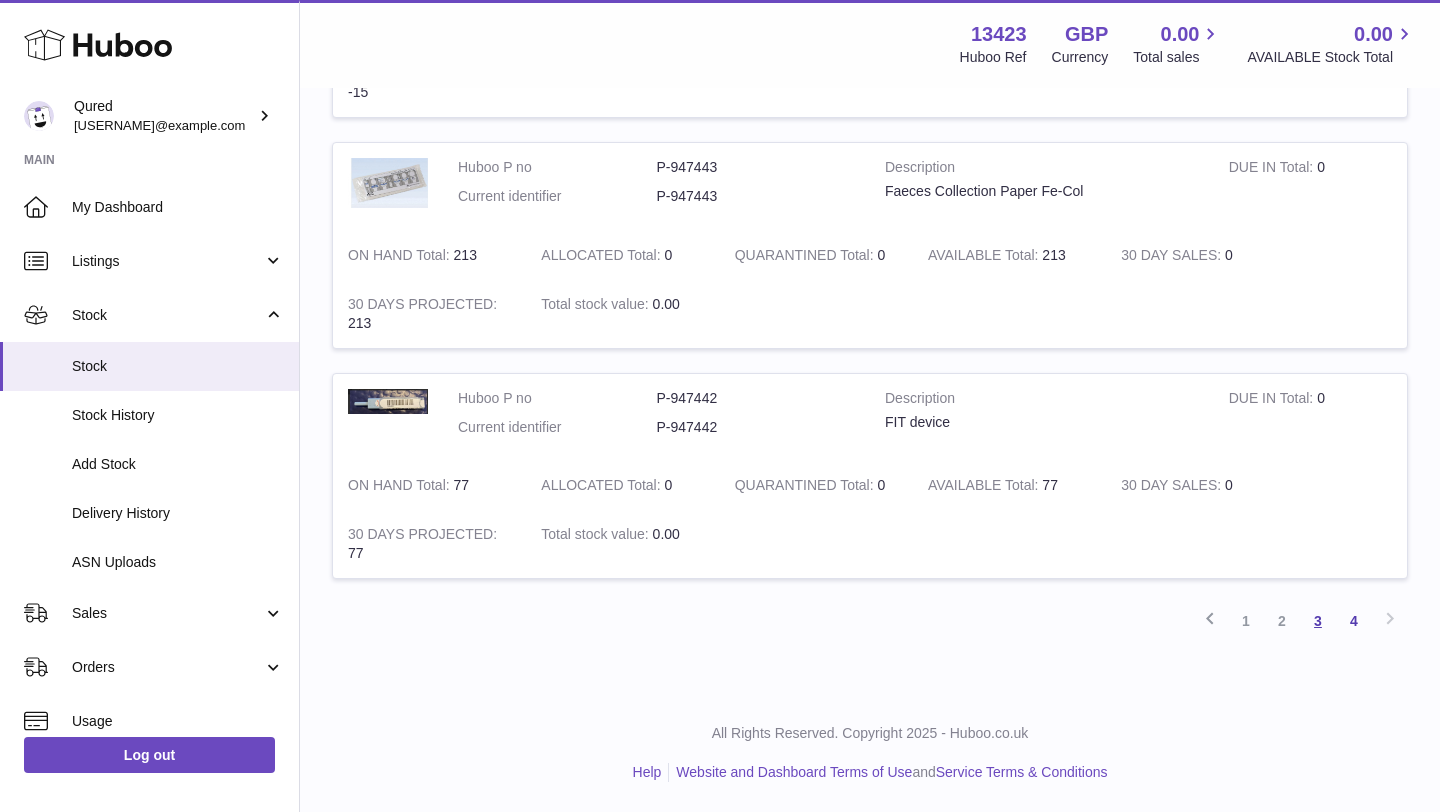 click on "3" at bounding box center [1318, 621] 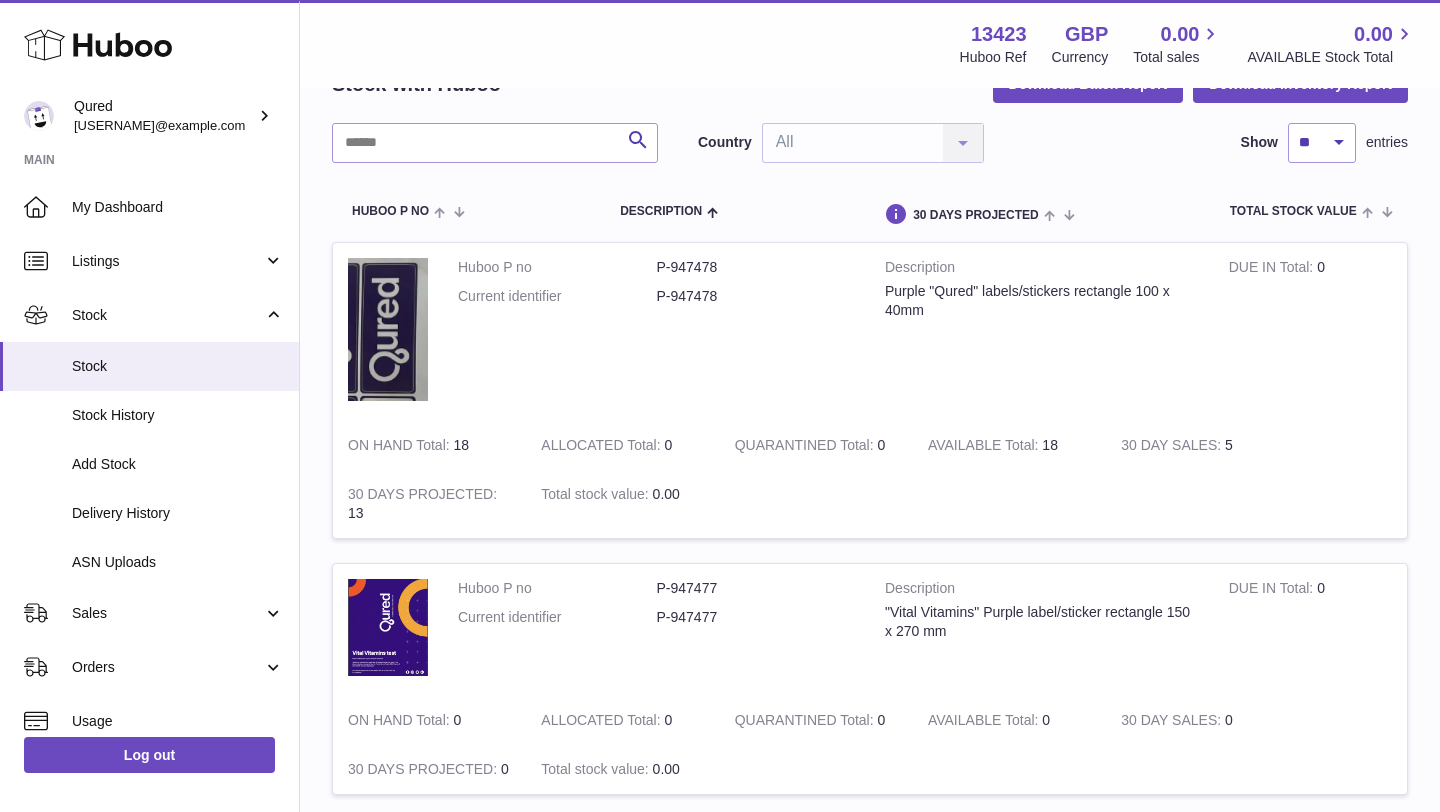 scroll, scrollTop: 0, scrollLeft: 0, axis: both 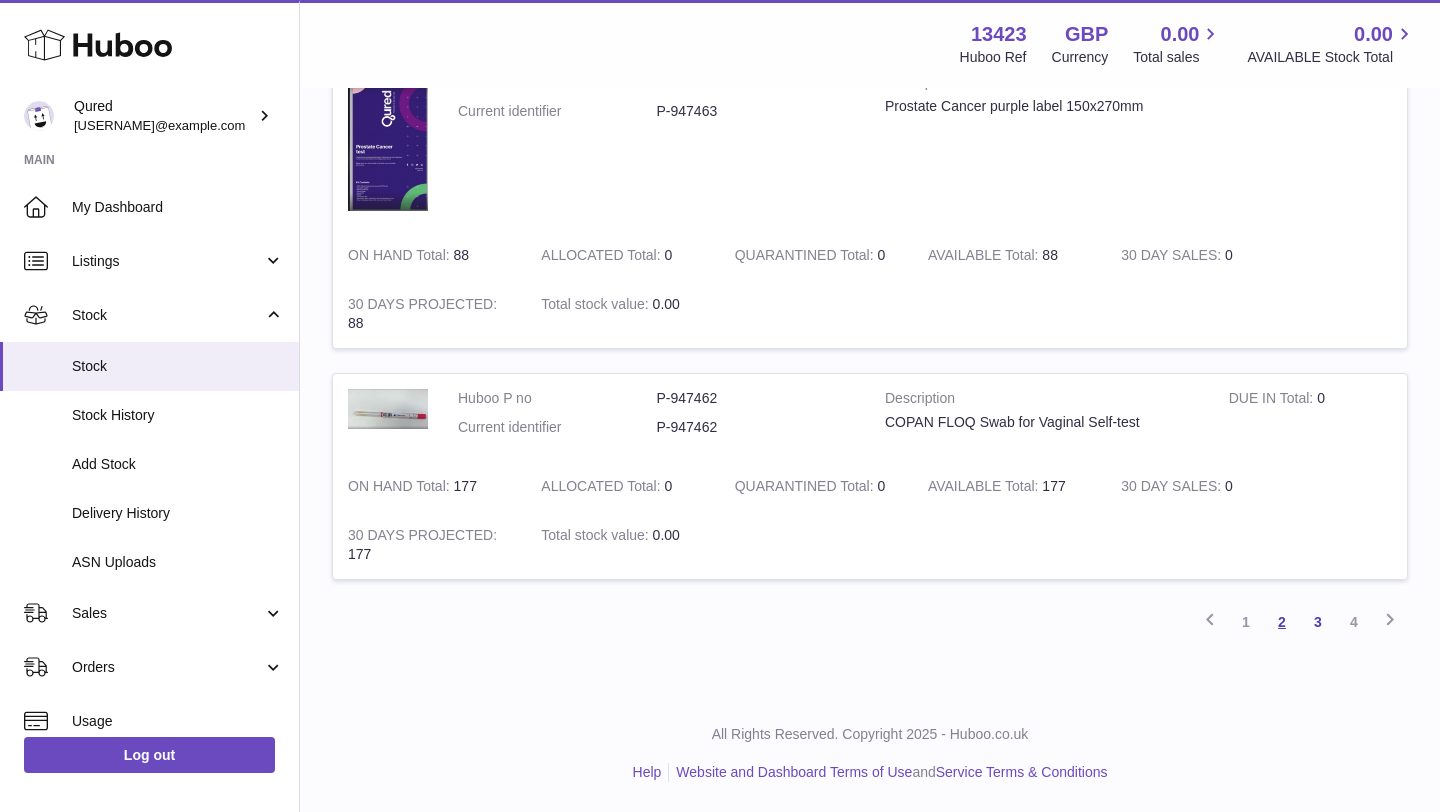 click on "2" at bounding box center [1282, 622] 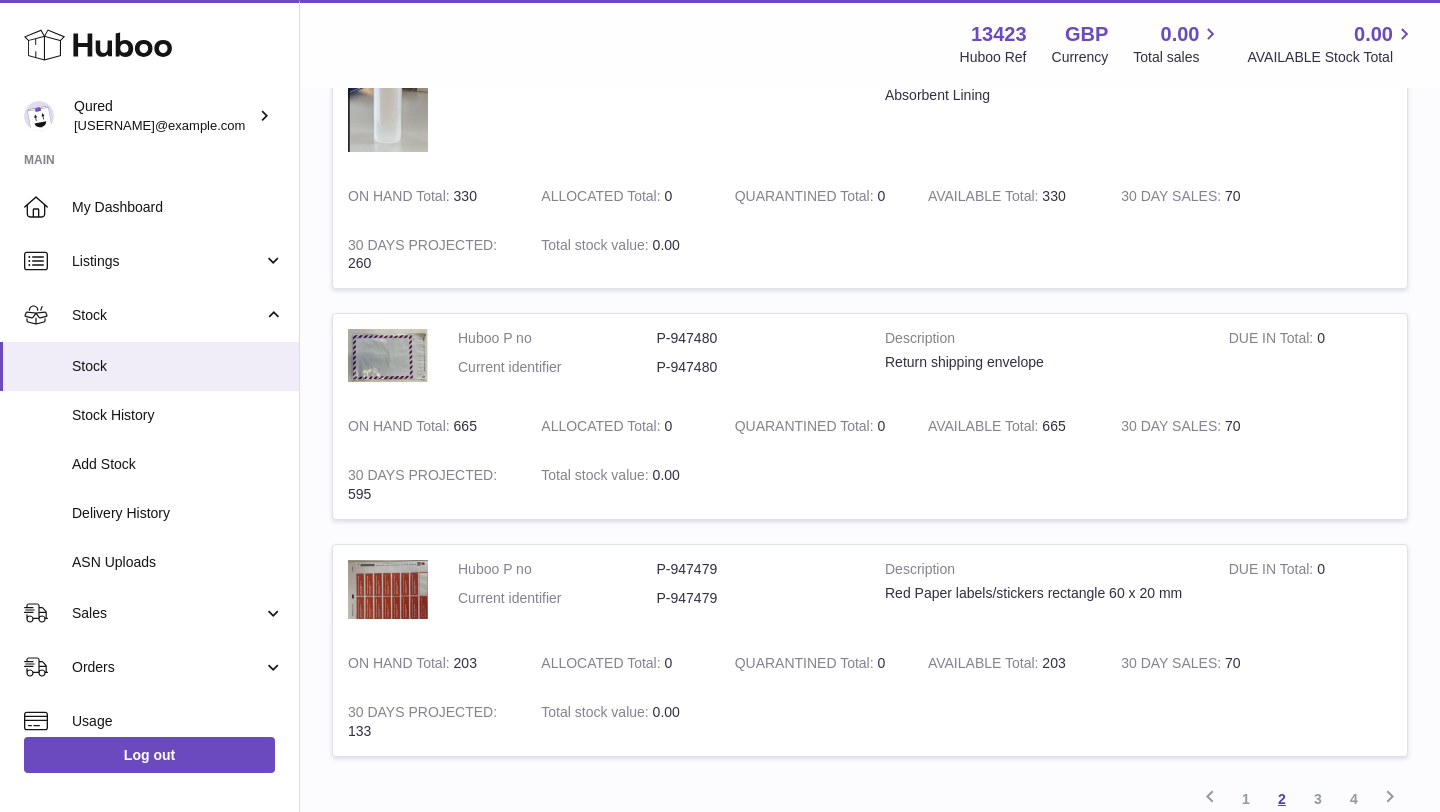 scroll, scrollTop: 2191, scrollLeft: 0, axis: vertical 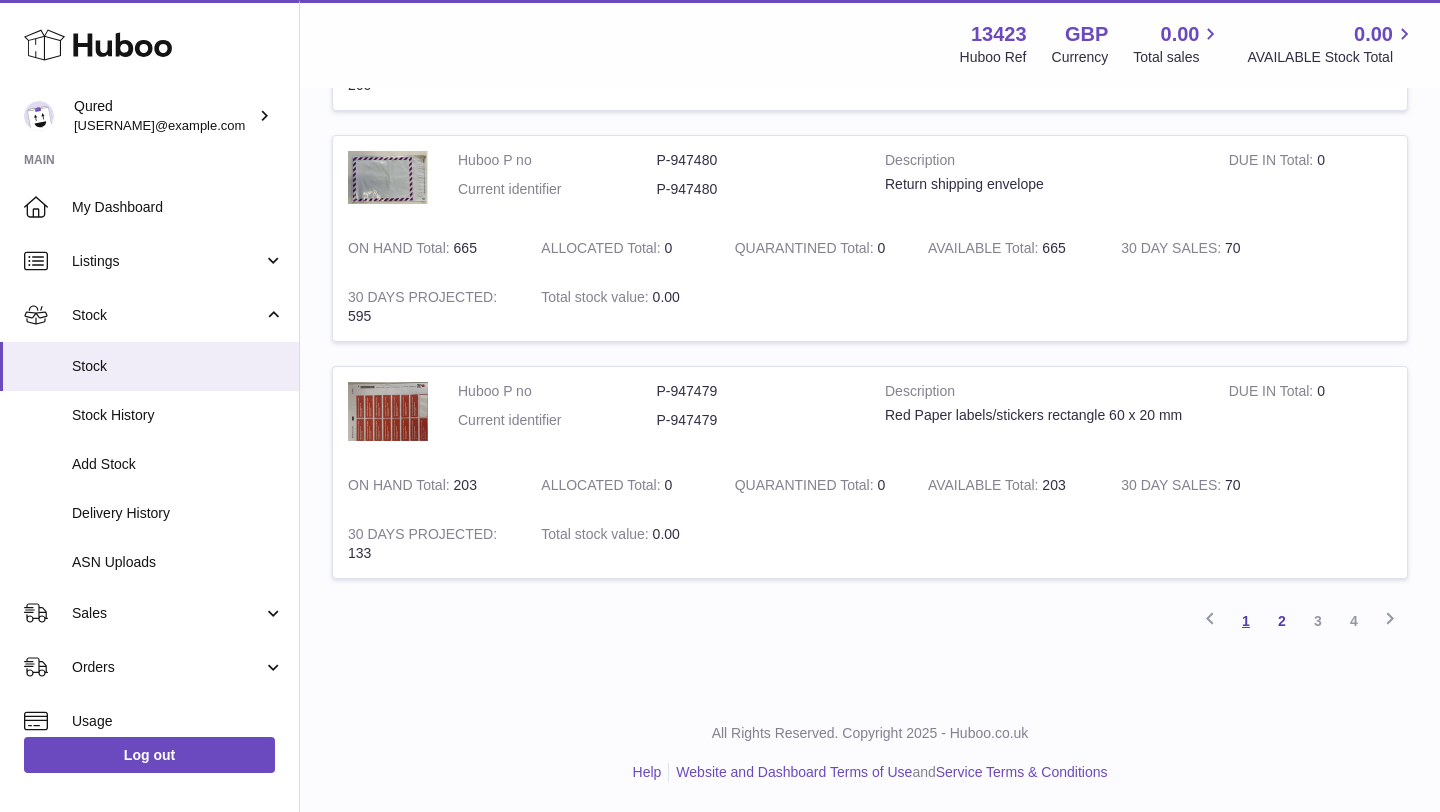 click on "1" at bounding box center (1246, 621) 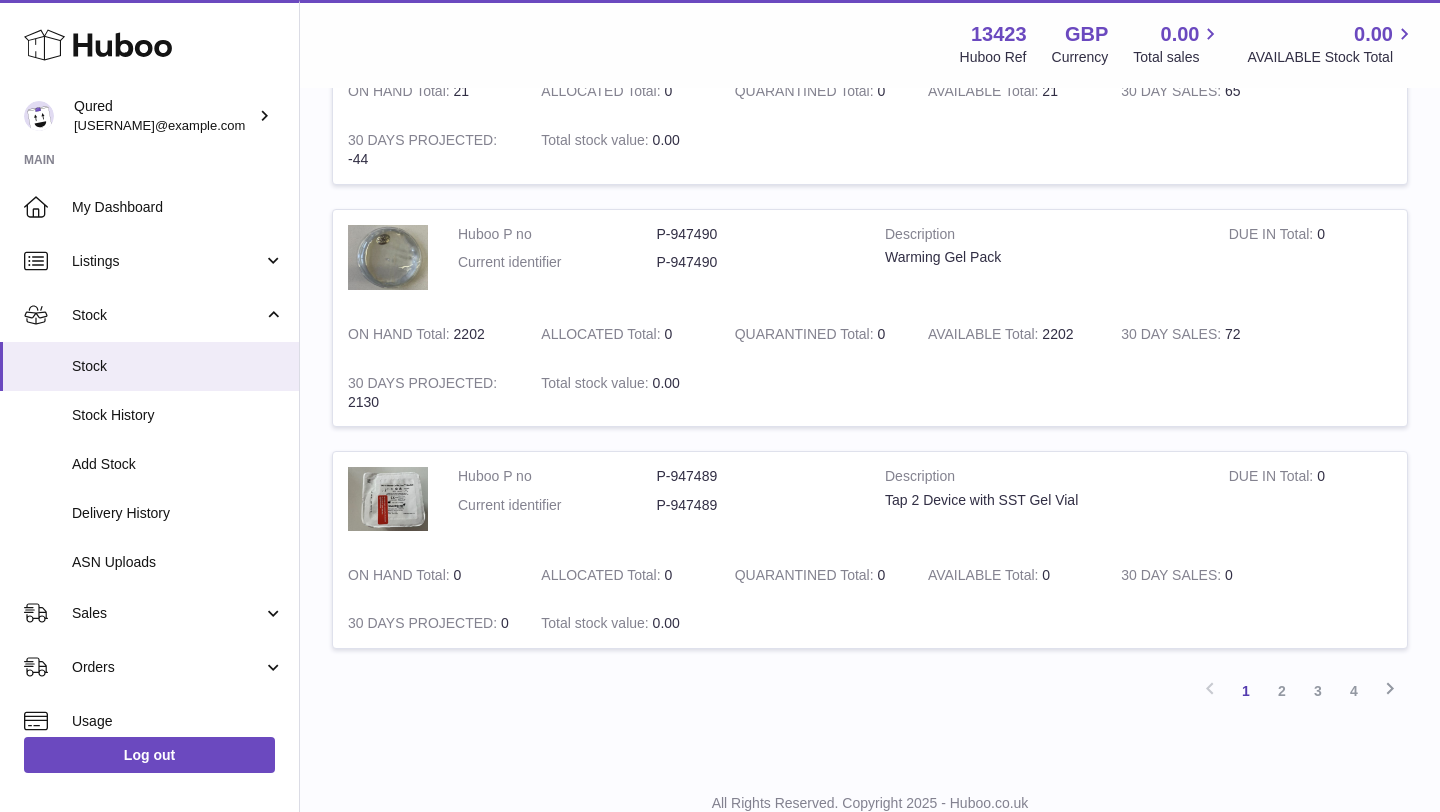 scroll, scrollTop: 2361, scrollLeft: 0, axis: vertical 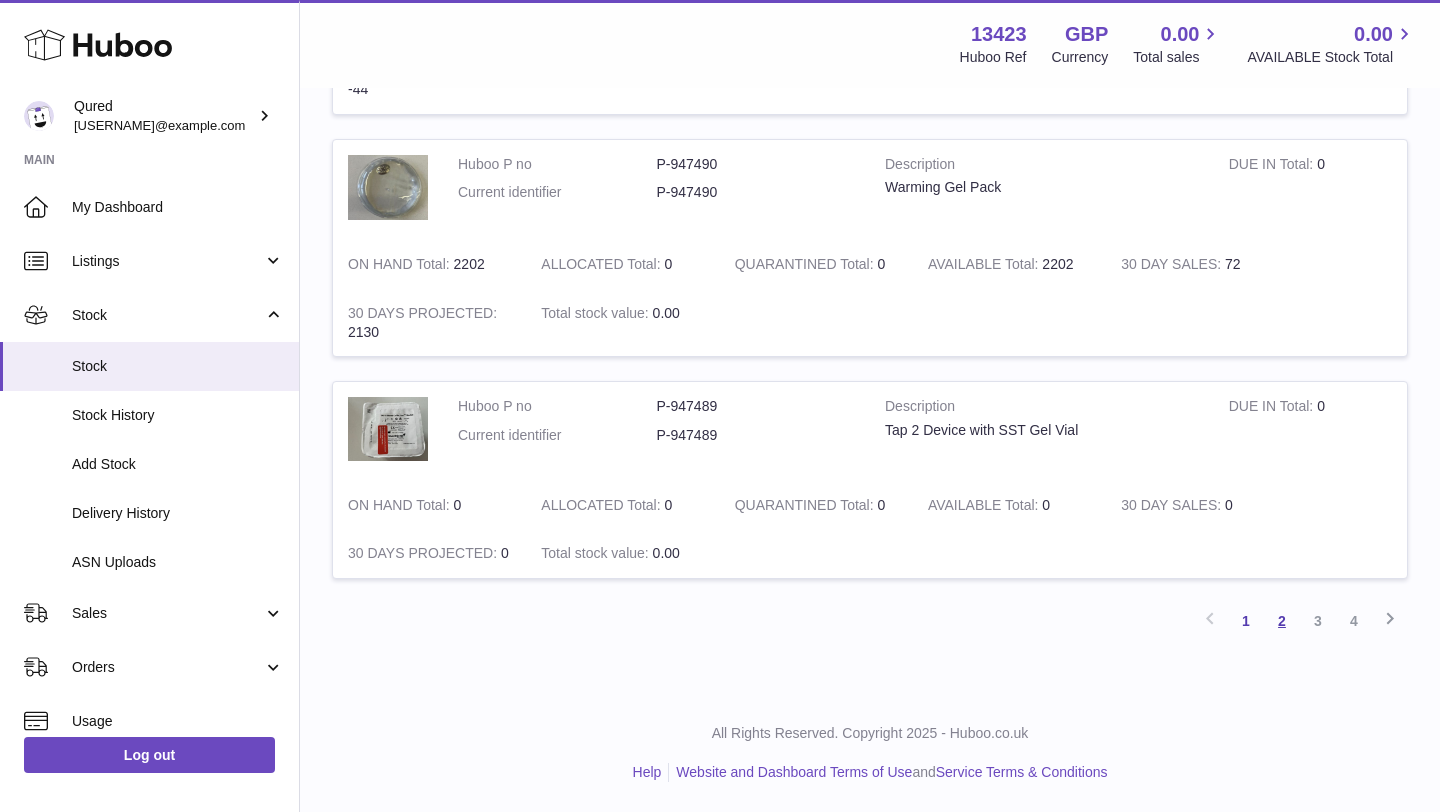 click on "2" at bounding box center [1282, 621] 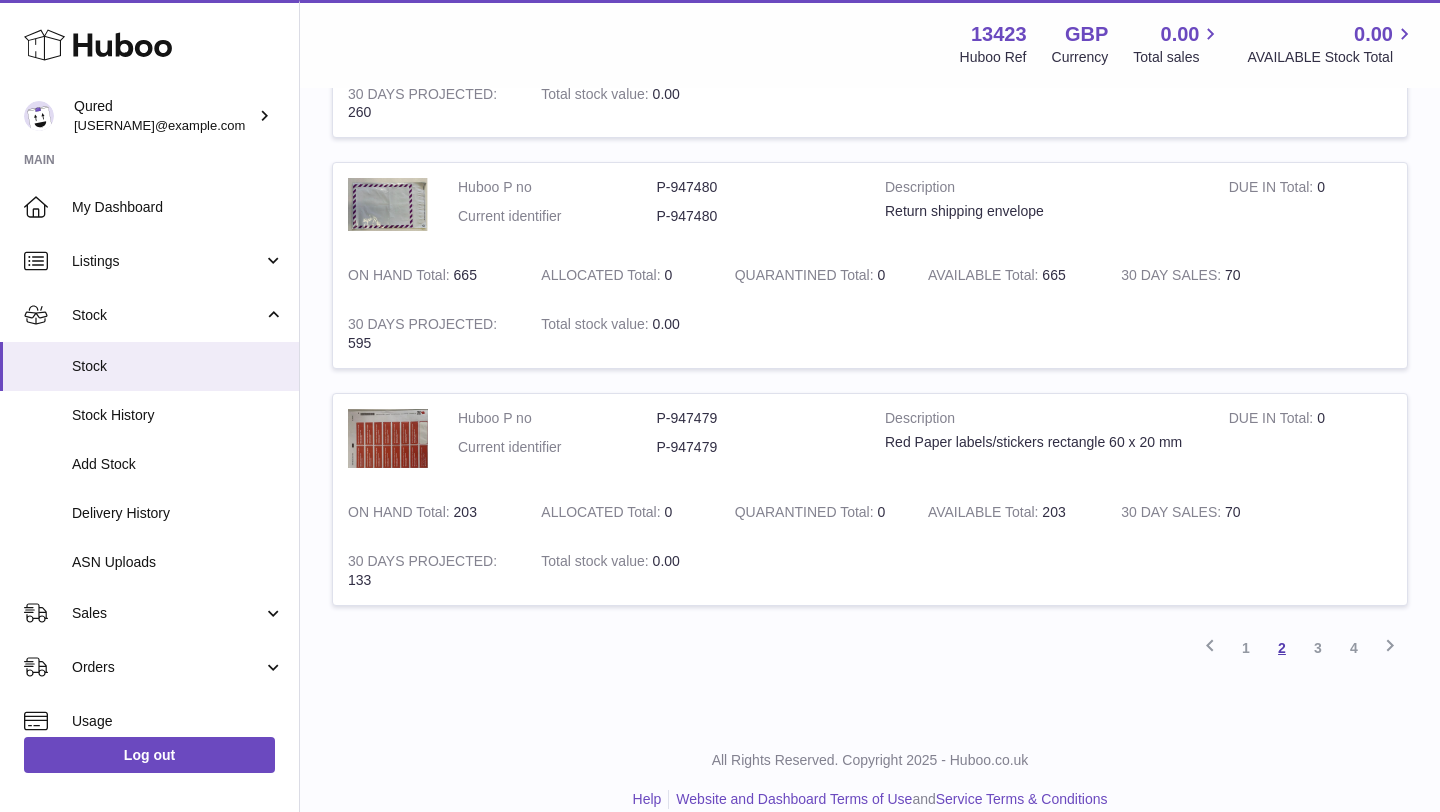 scroll, scrollTop: 2191, scrollLeft: 0, axis: vertical 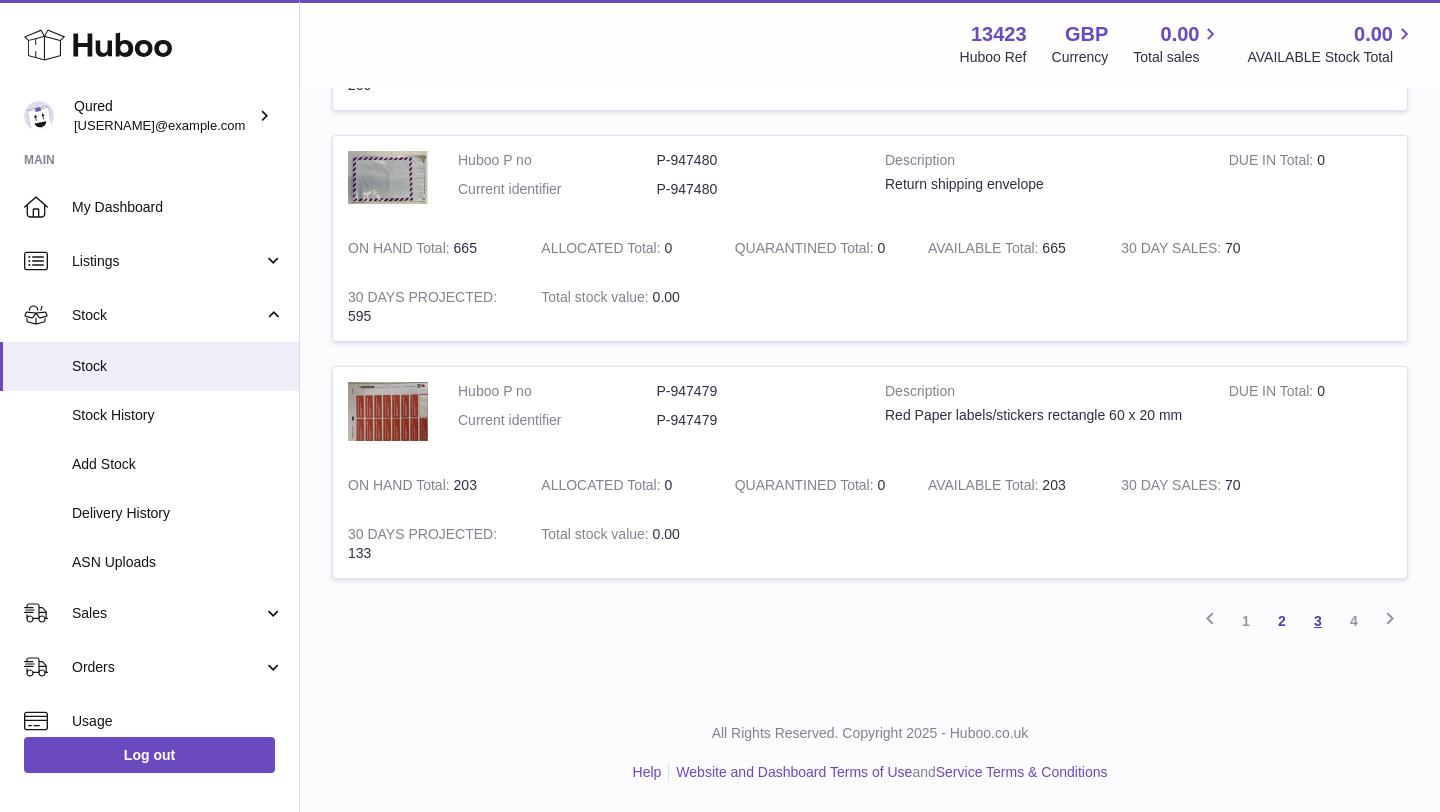 click on "3" at bounding box center [1318, 621] 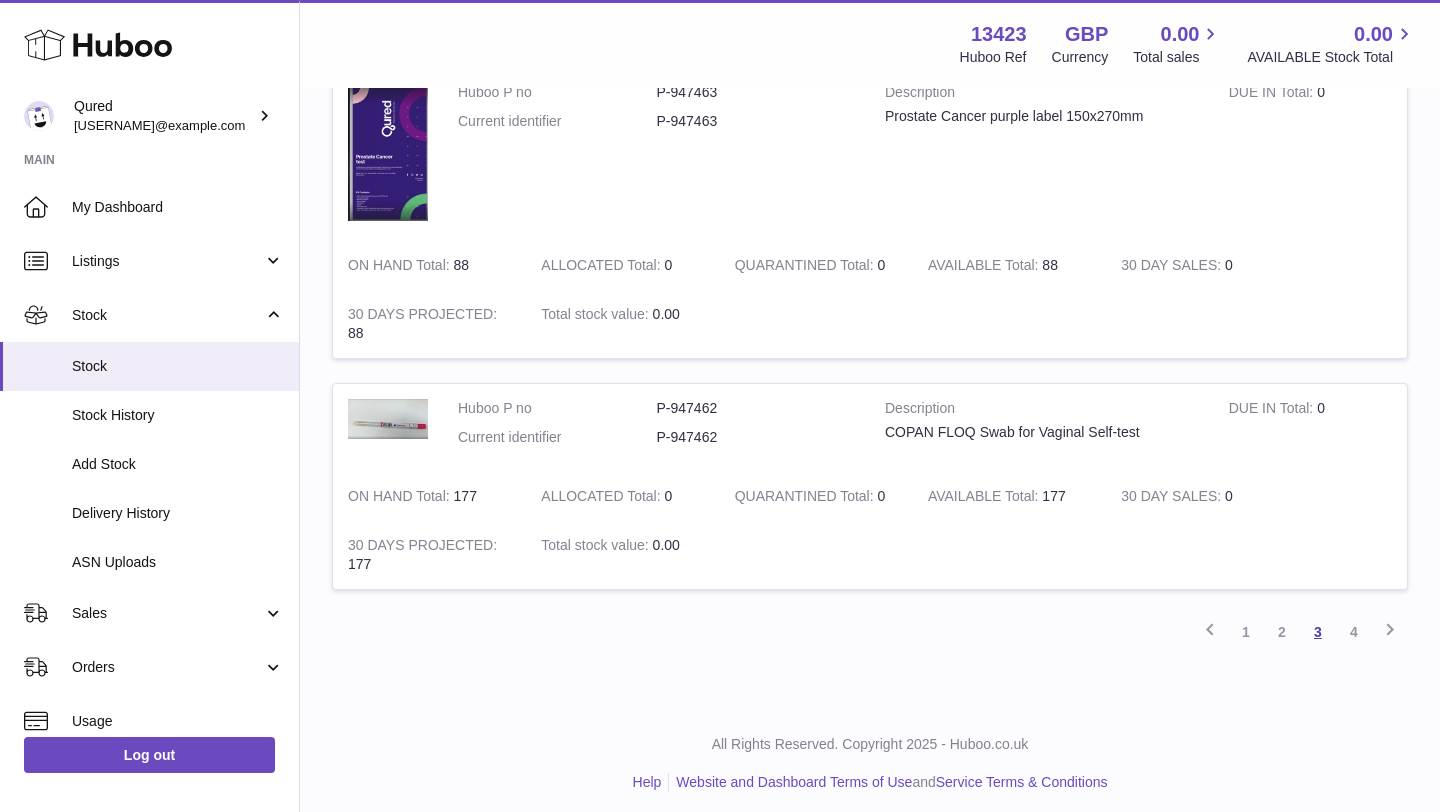 scroll, scrollTop: 2513, scrollLeft: 0, axis: vertical 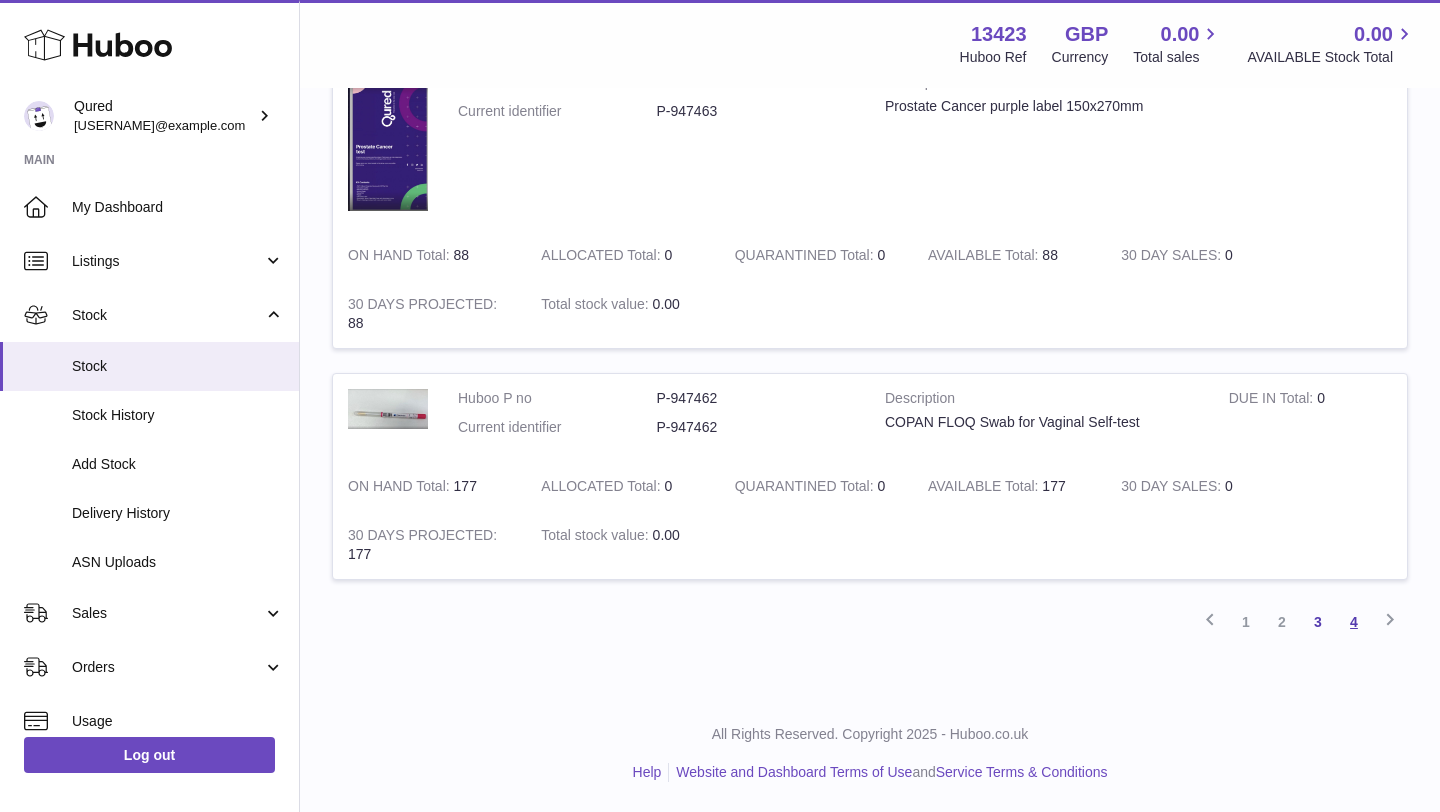 click on "4" at bounding box center (1354, 622) 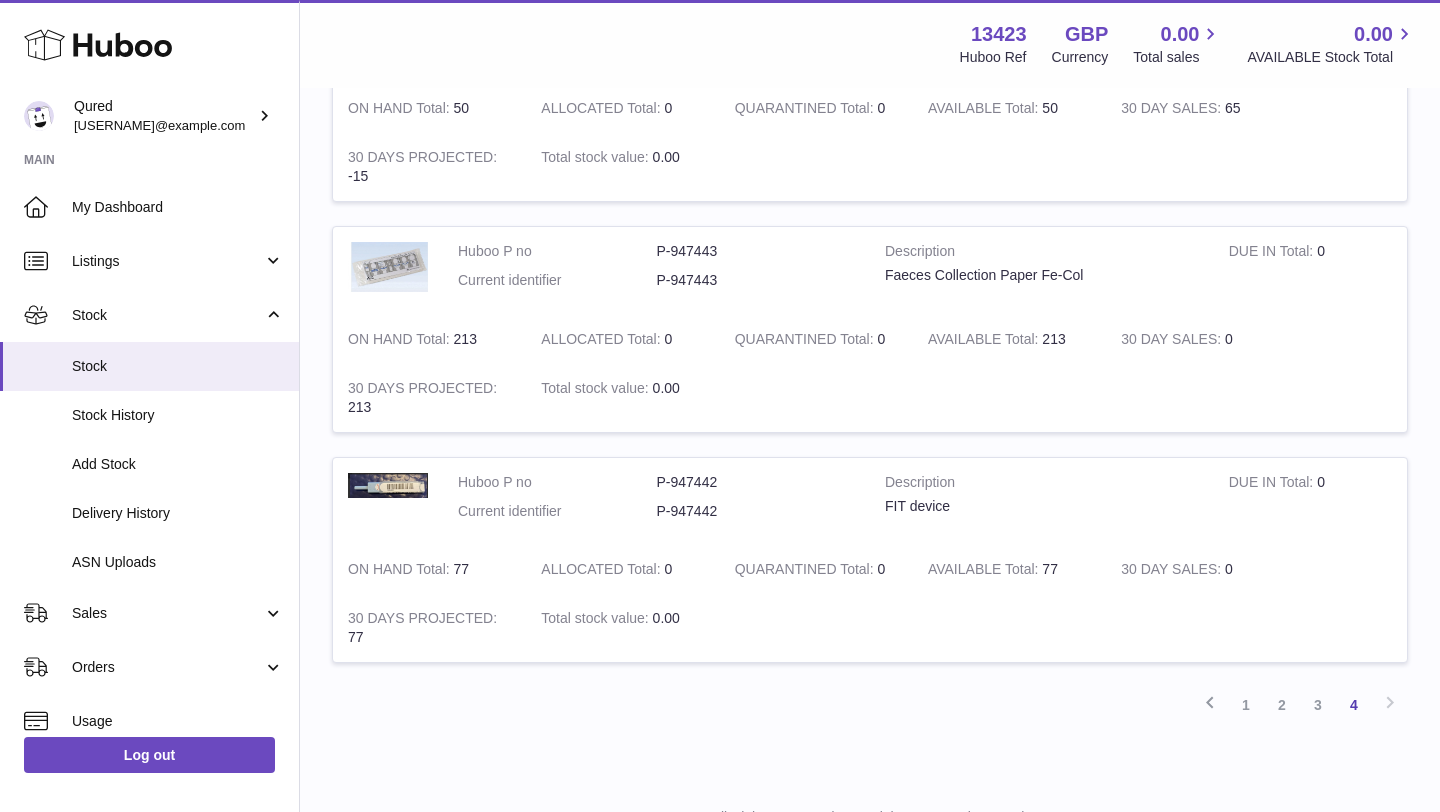 scroll, scrollTop: 956, scrollLeft: 0, axis: vertical 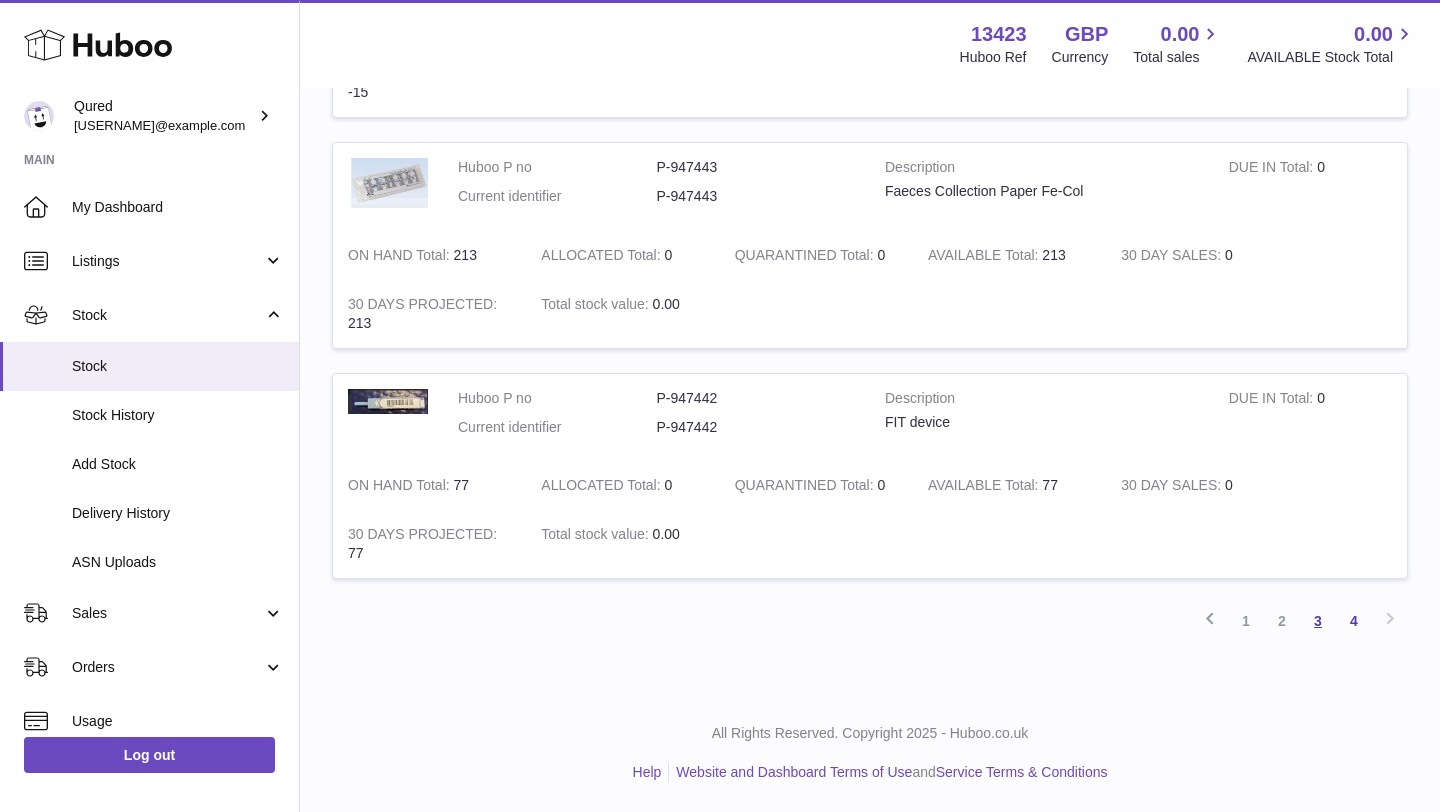 click on "3" at bounding box center [1318, 621] 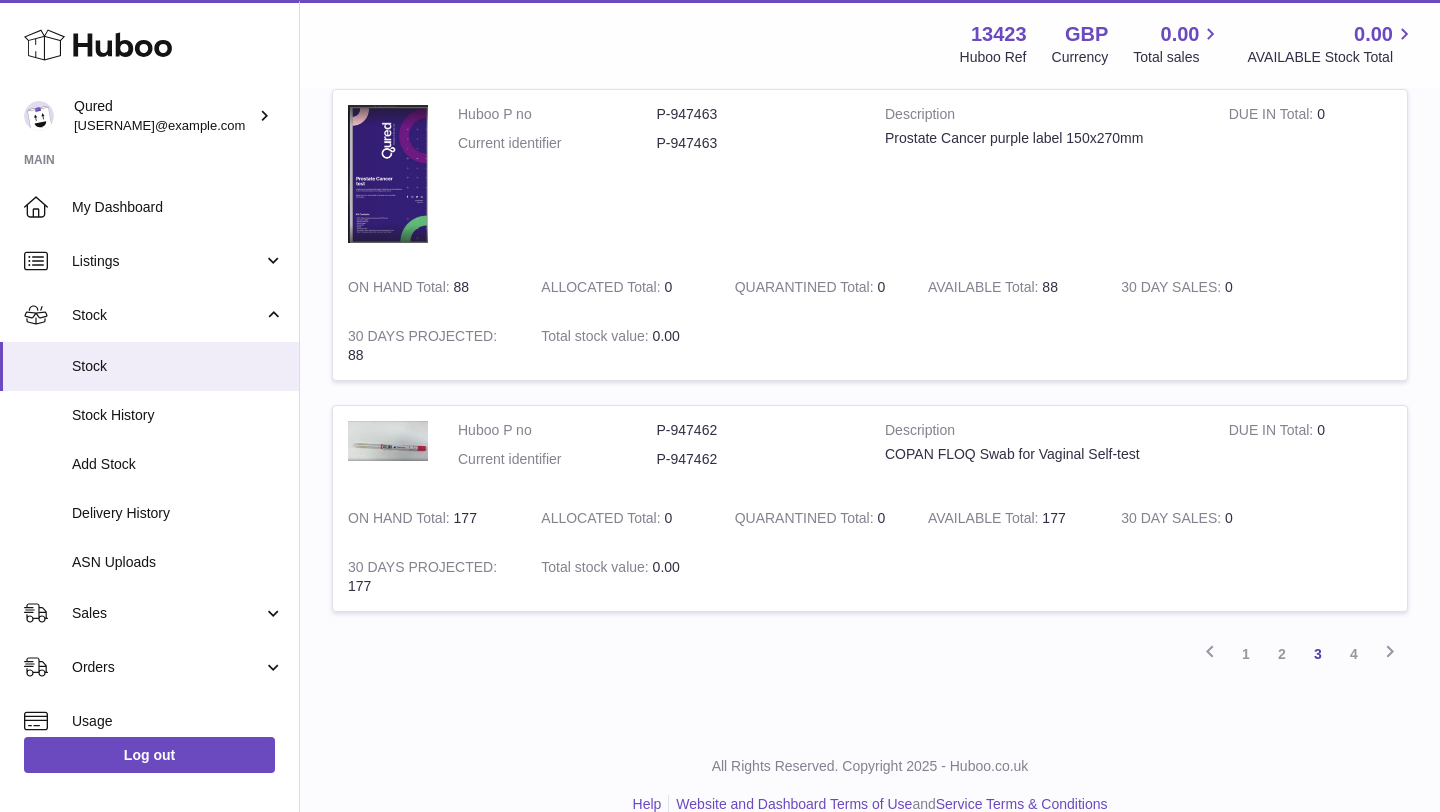 scroll, scrollTop: 2513, scrollLeft: 0, axis: vertical 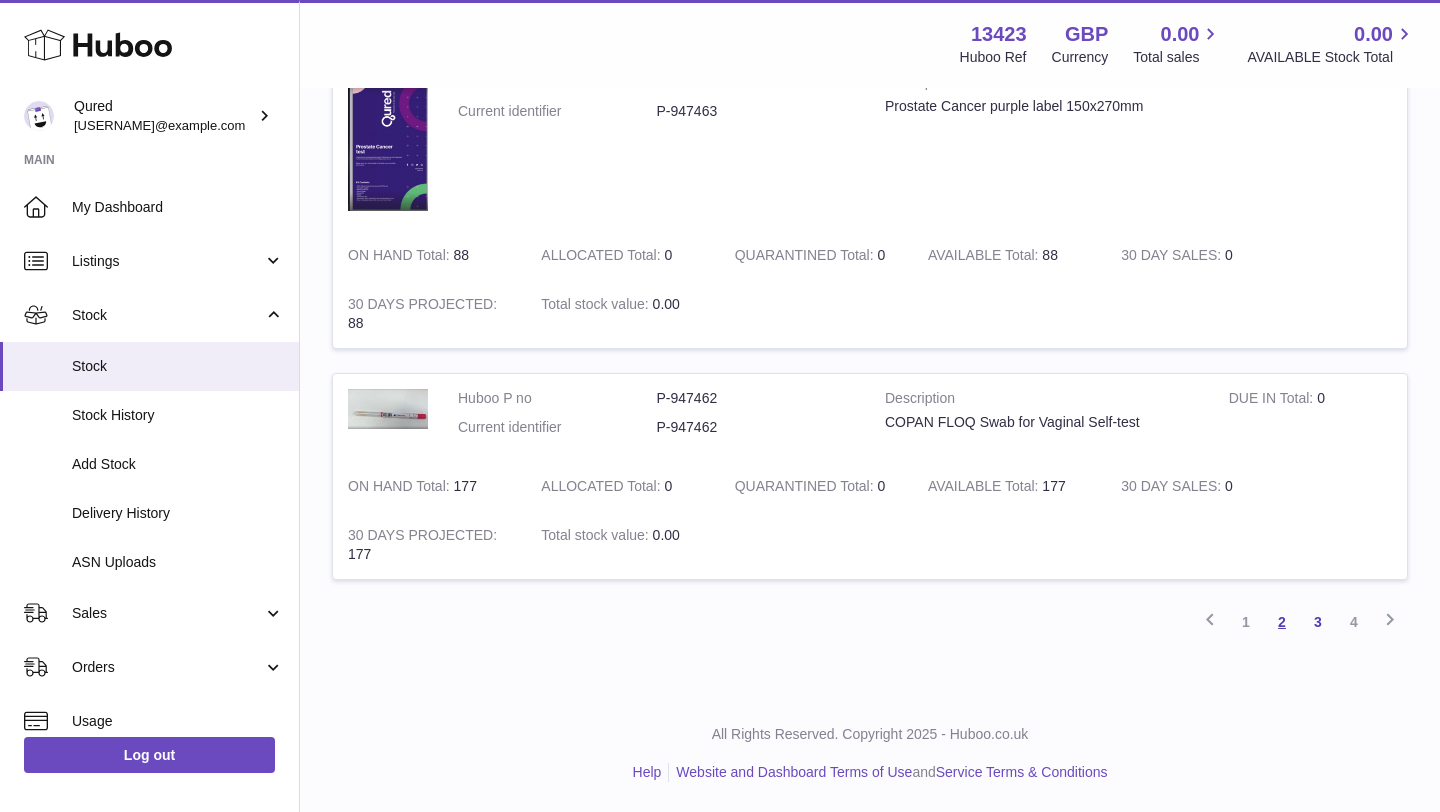 click on "2" at bounding box center (1282, 622) 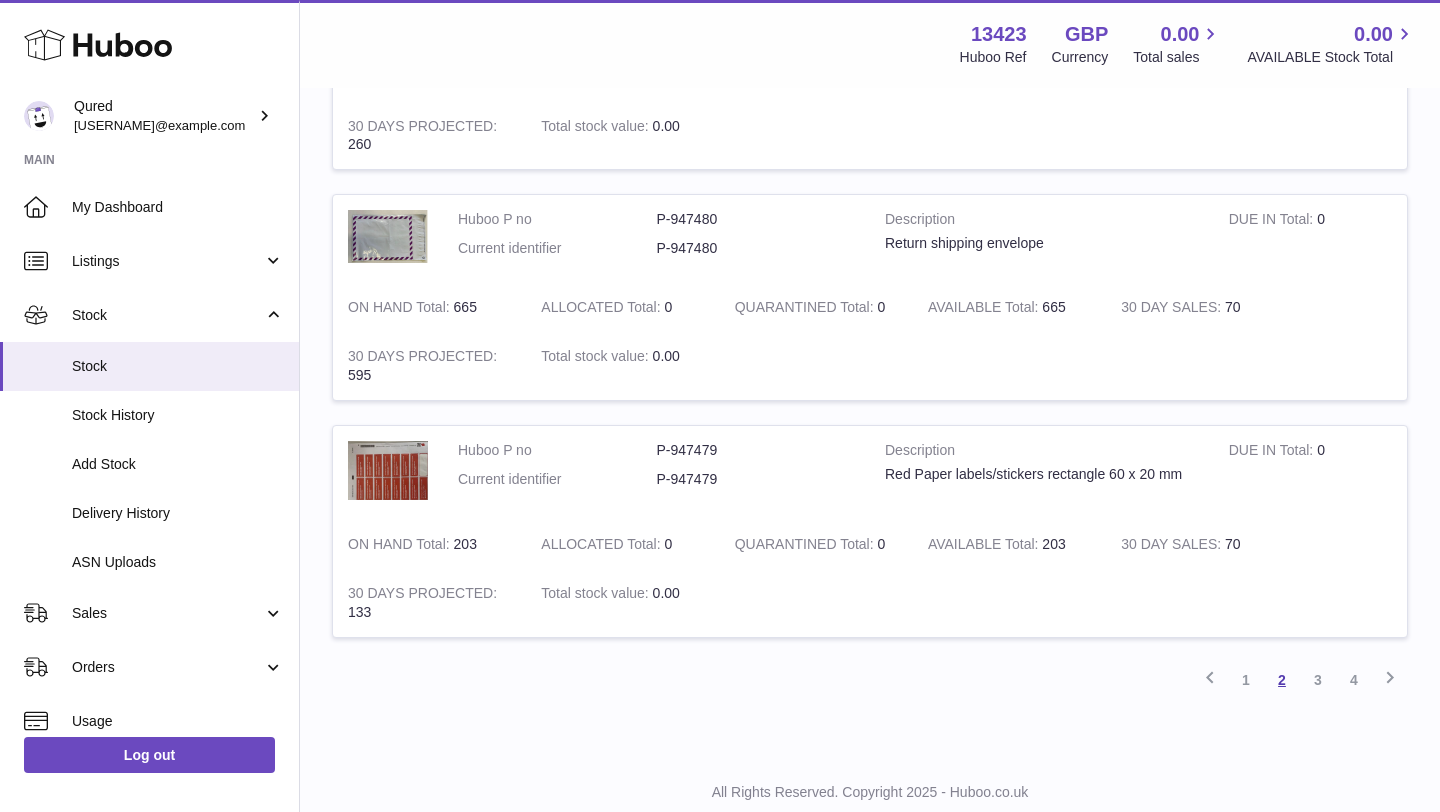 scroll, scrollTop: 2191, scrollLeft: 0, axis: vertical 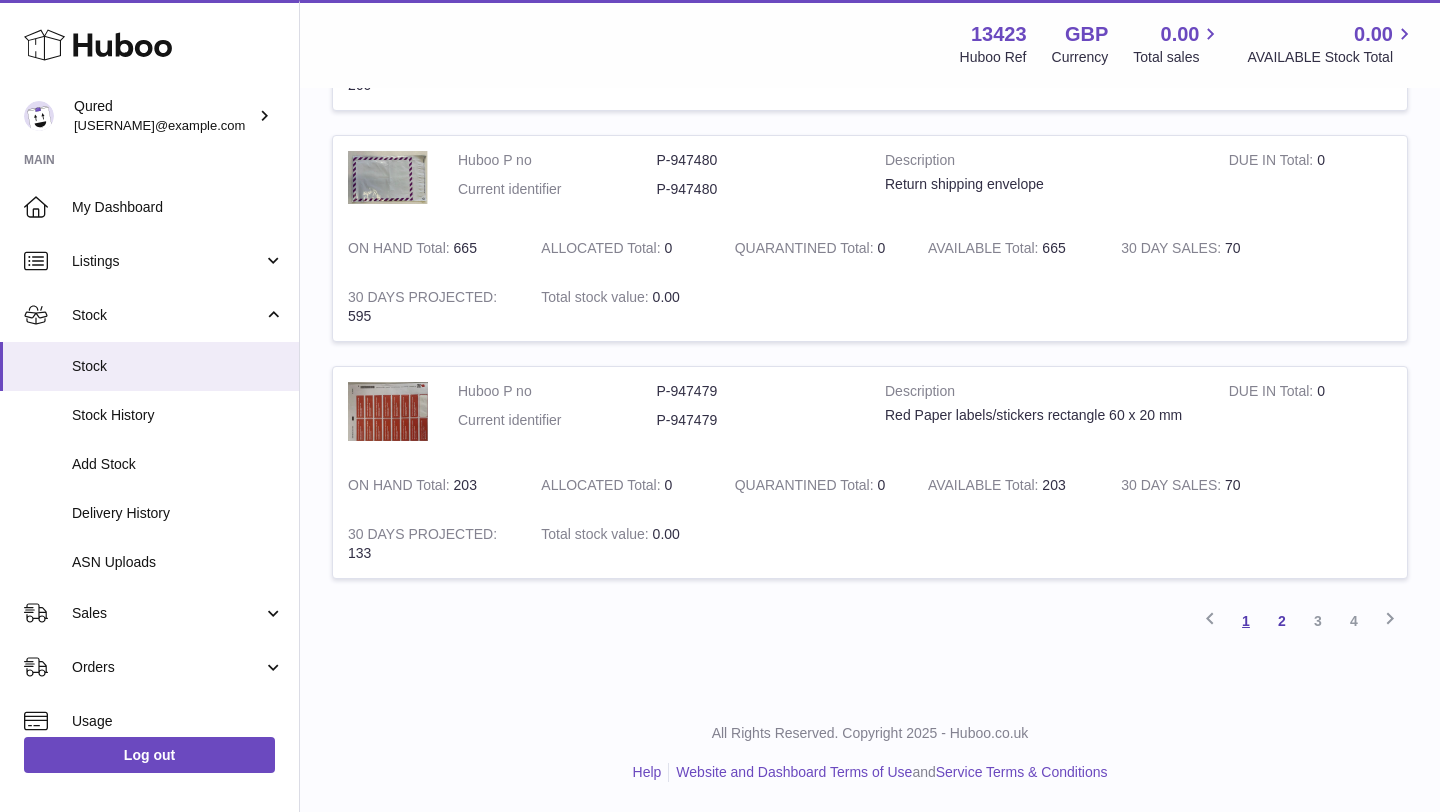 click on "1" at bounding box center (1246, 621) 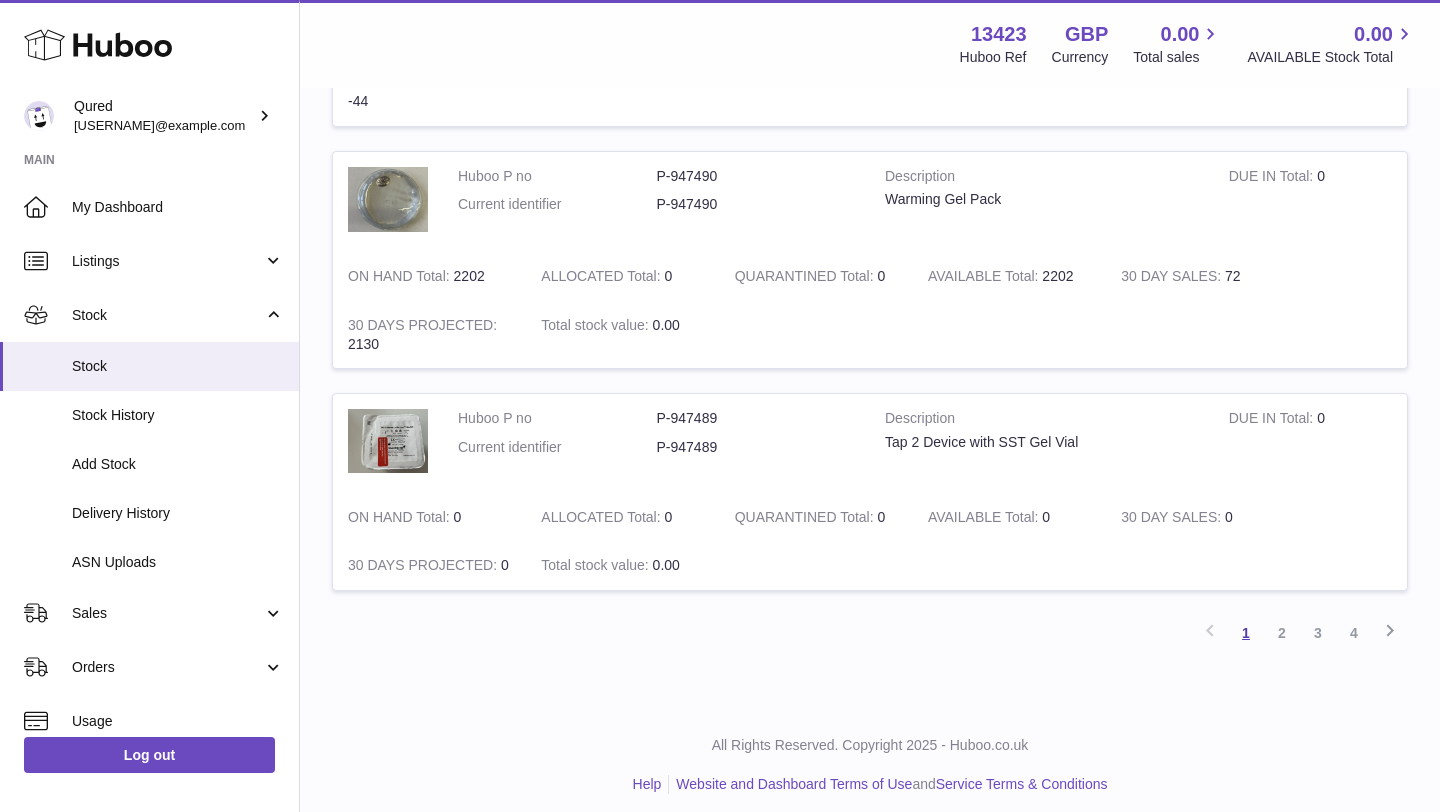 scroll, scrollTop: 2349, scrollLeft: 0, axis: vertical 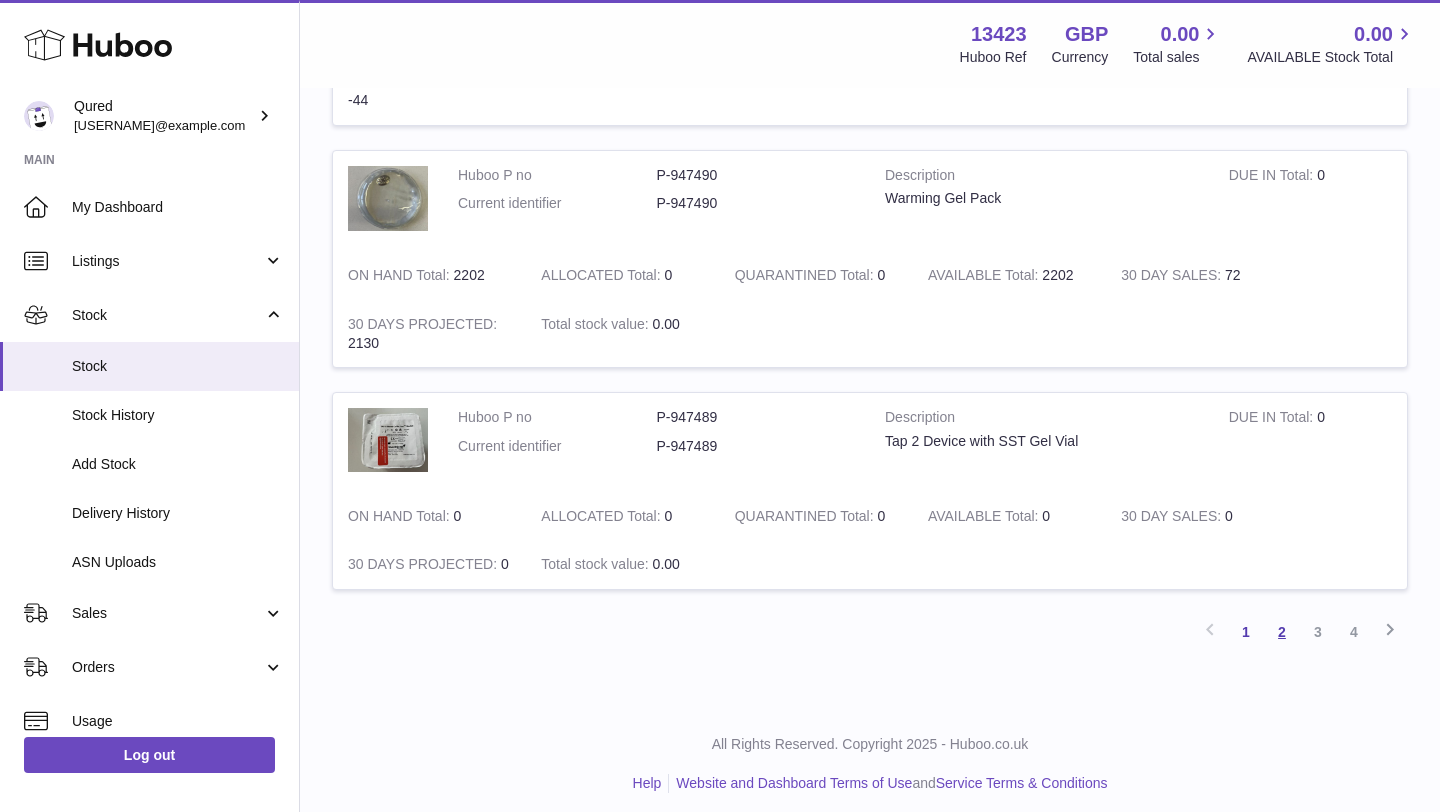 click on "2" at bounding box center [1282, 632] 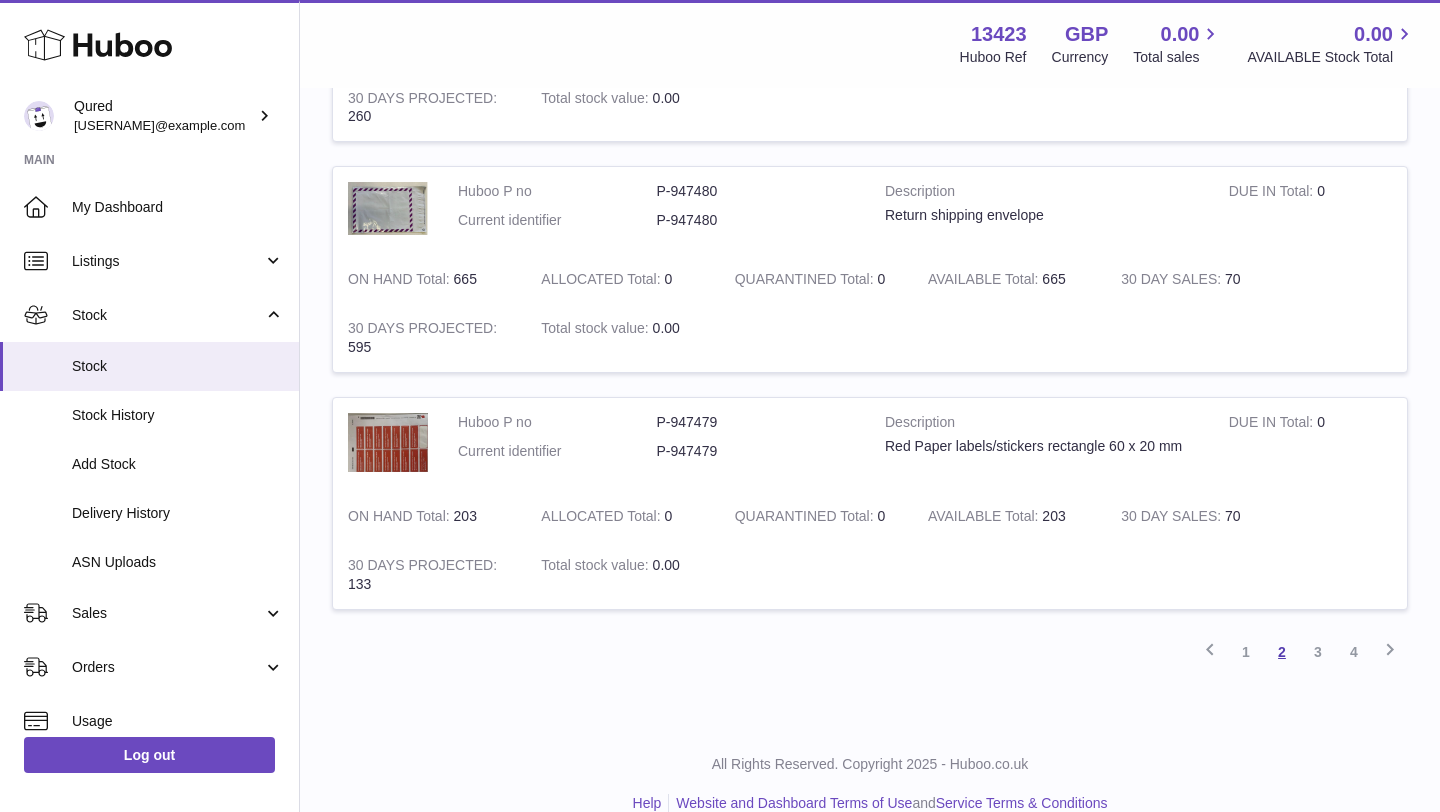 scroll, scrollTop: 2191, scrollLeft: 0, axis: vertical 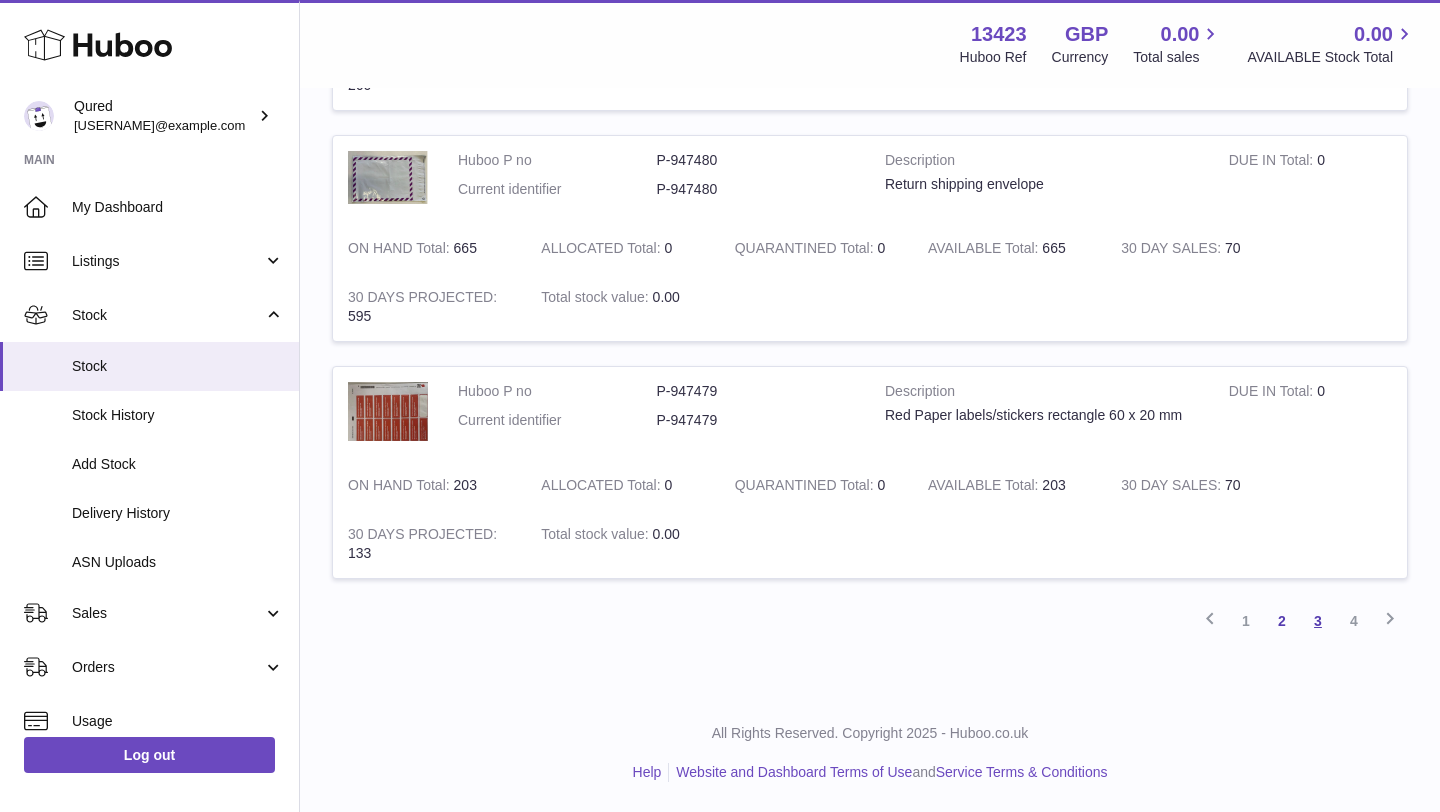 click on "3" at bounding box center [1318, 621] 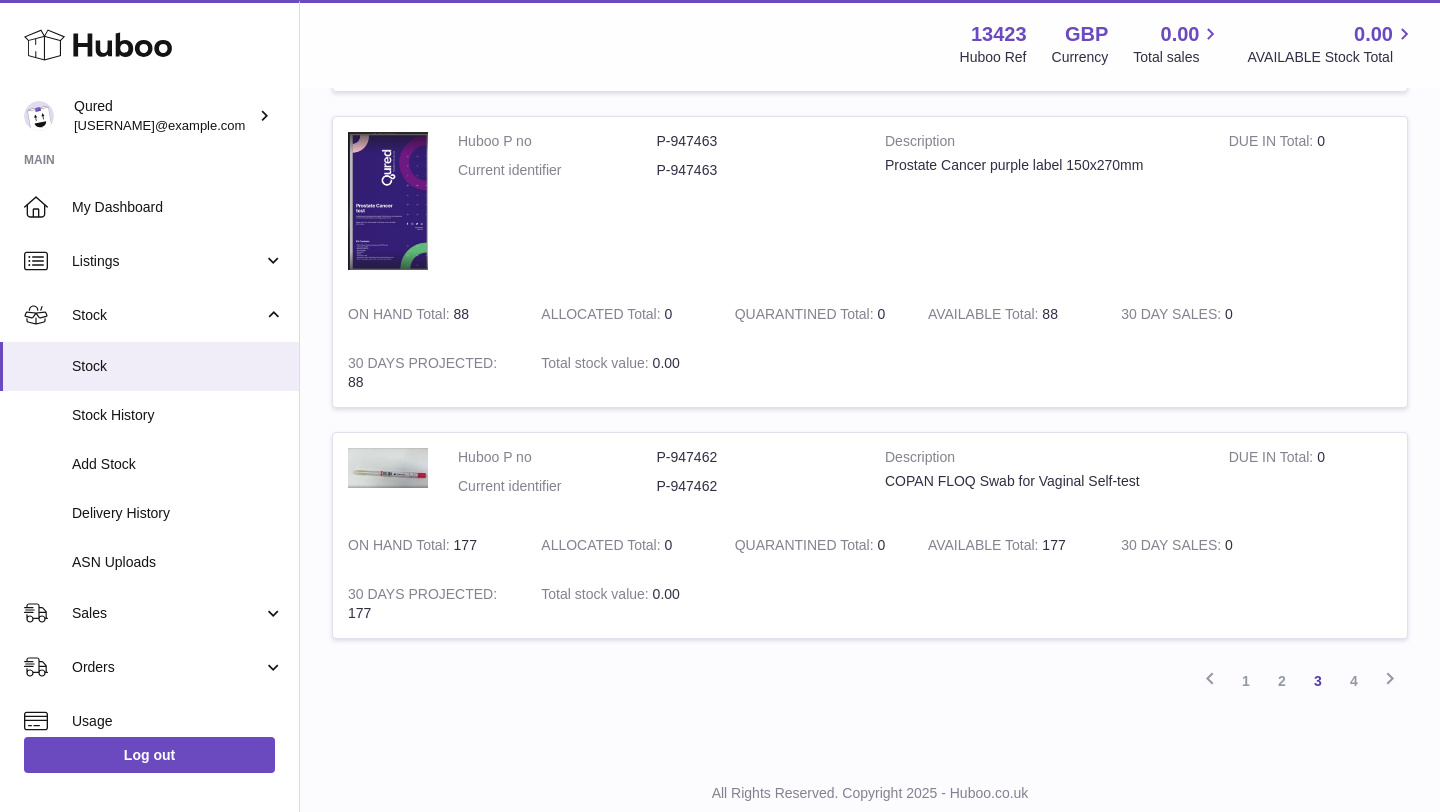 scroll, scrollTop: 2489, scrollLeft: 0, axis: vertical 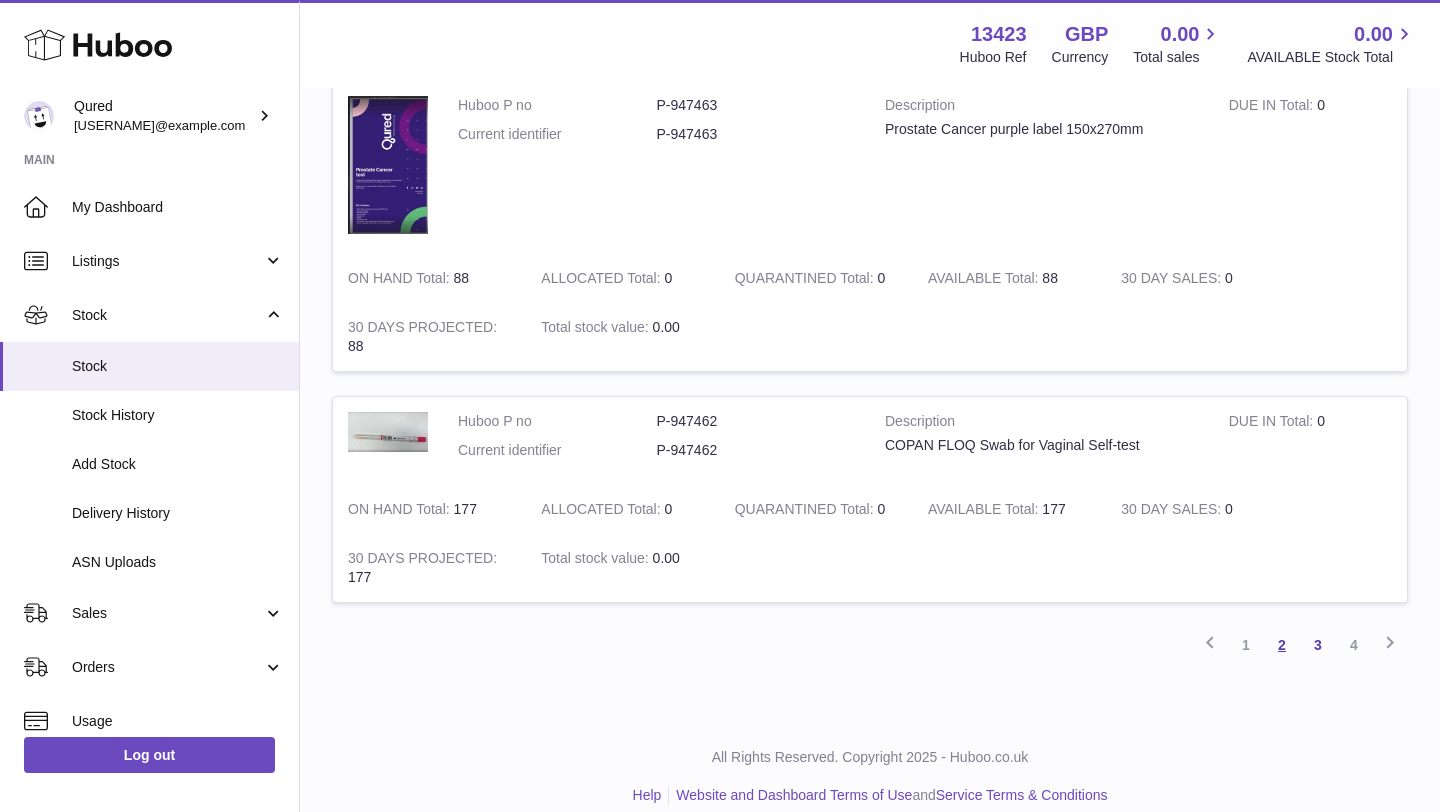 click on "2" at bounding box center (1282, 645) 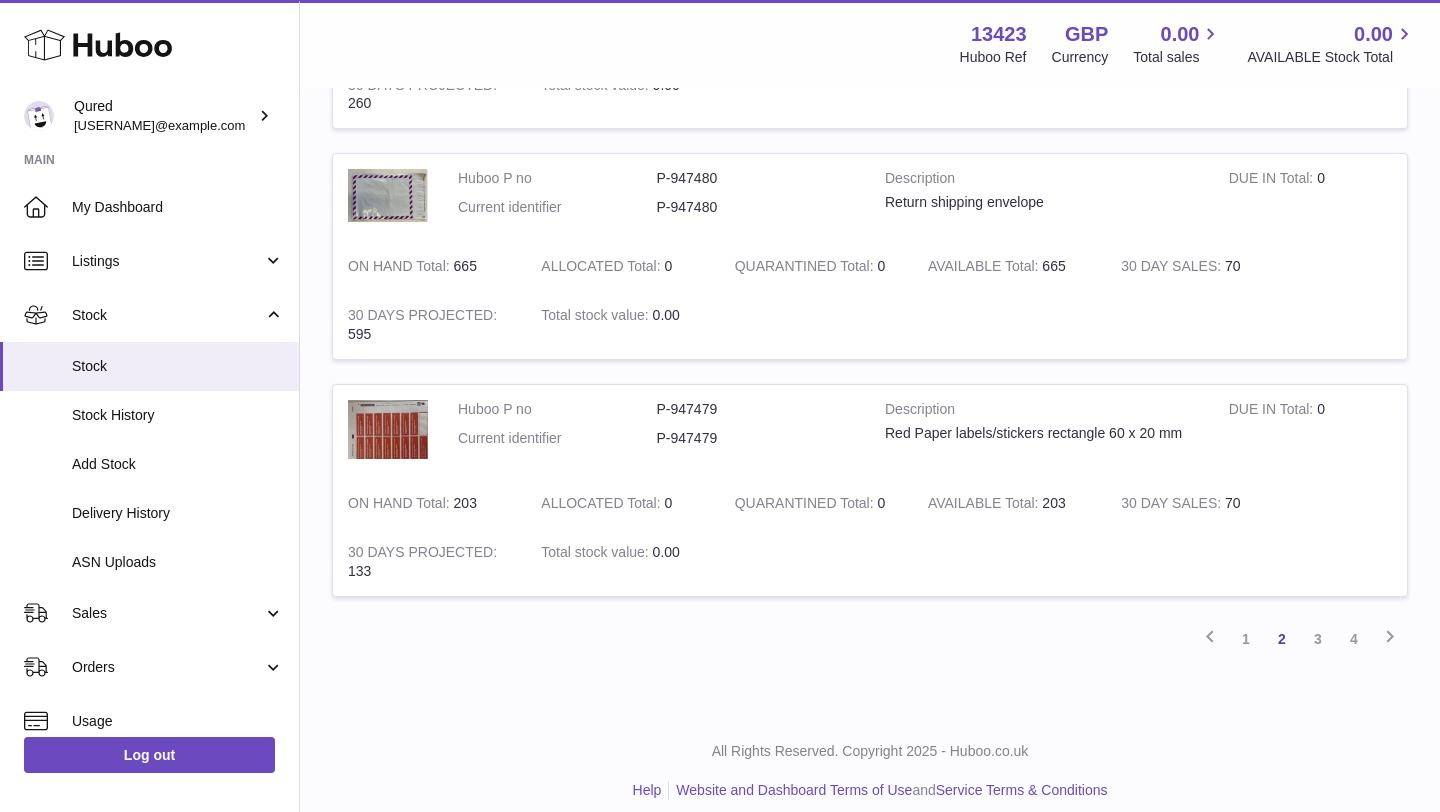 scroll, scrollTop: 2191, scrollLeft: 0, axis: vertical 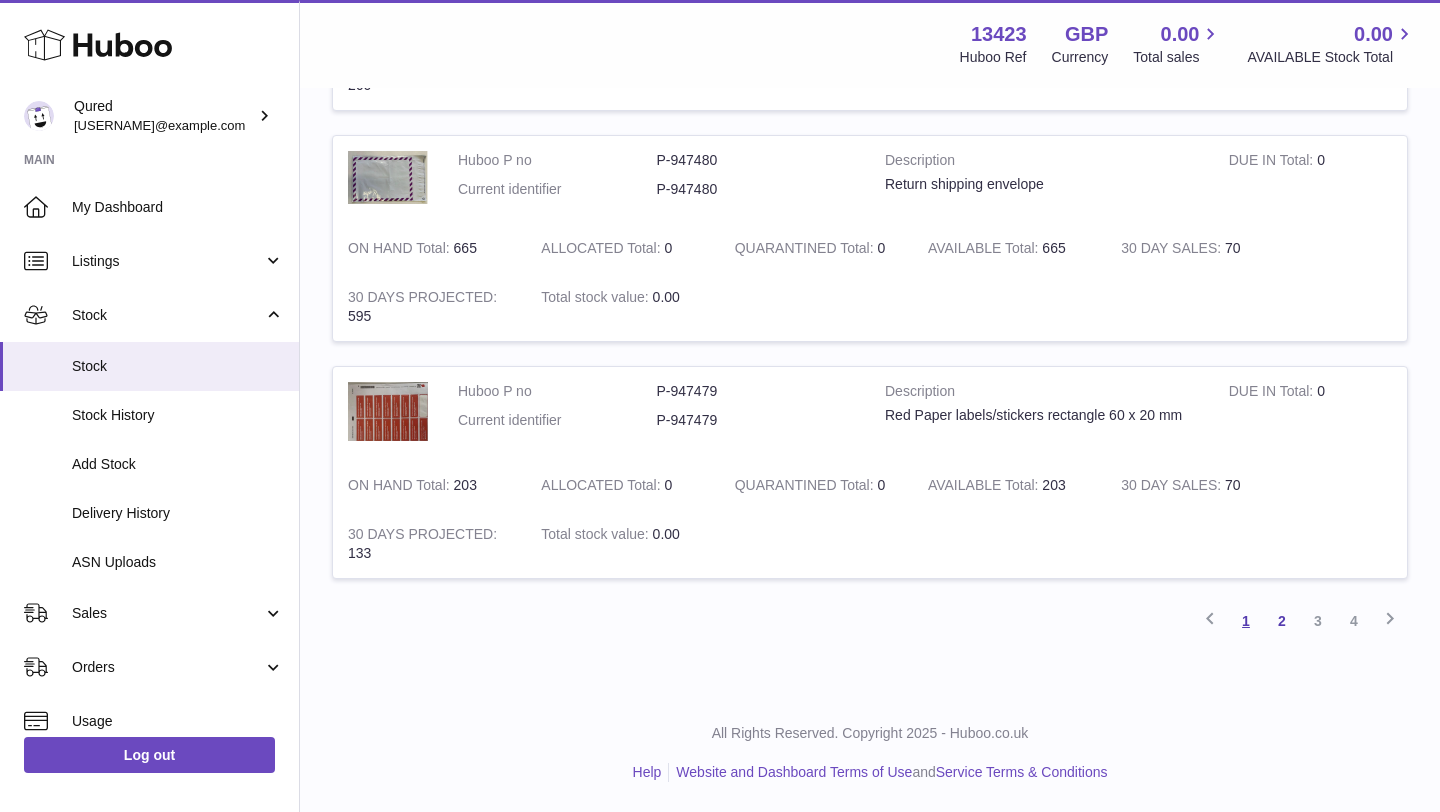 click on "1" at bounding box center [1246, 621] 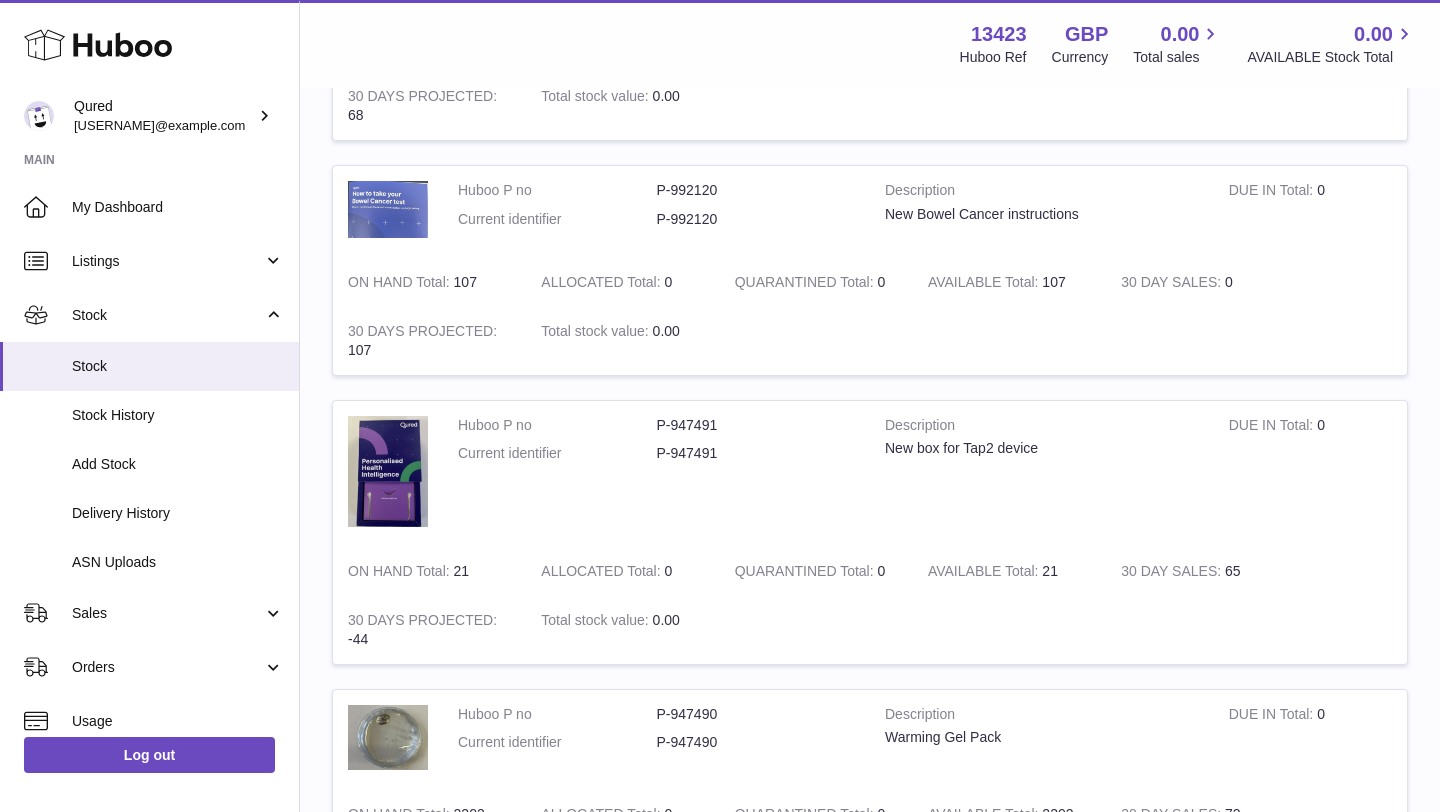 scroll, scrollTop: 2361, scrollLeft: 0, axis: vertical 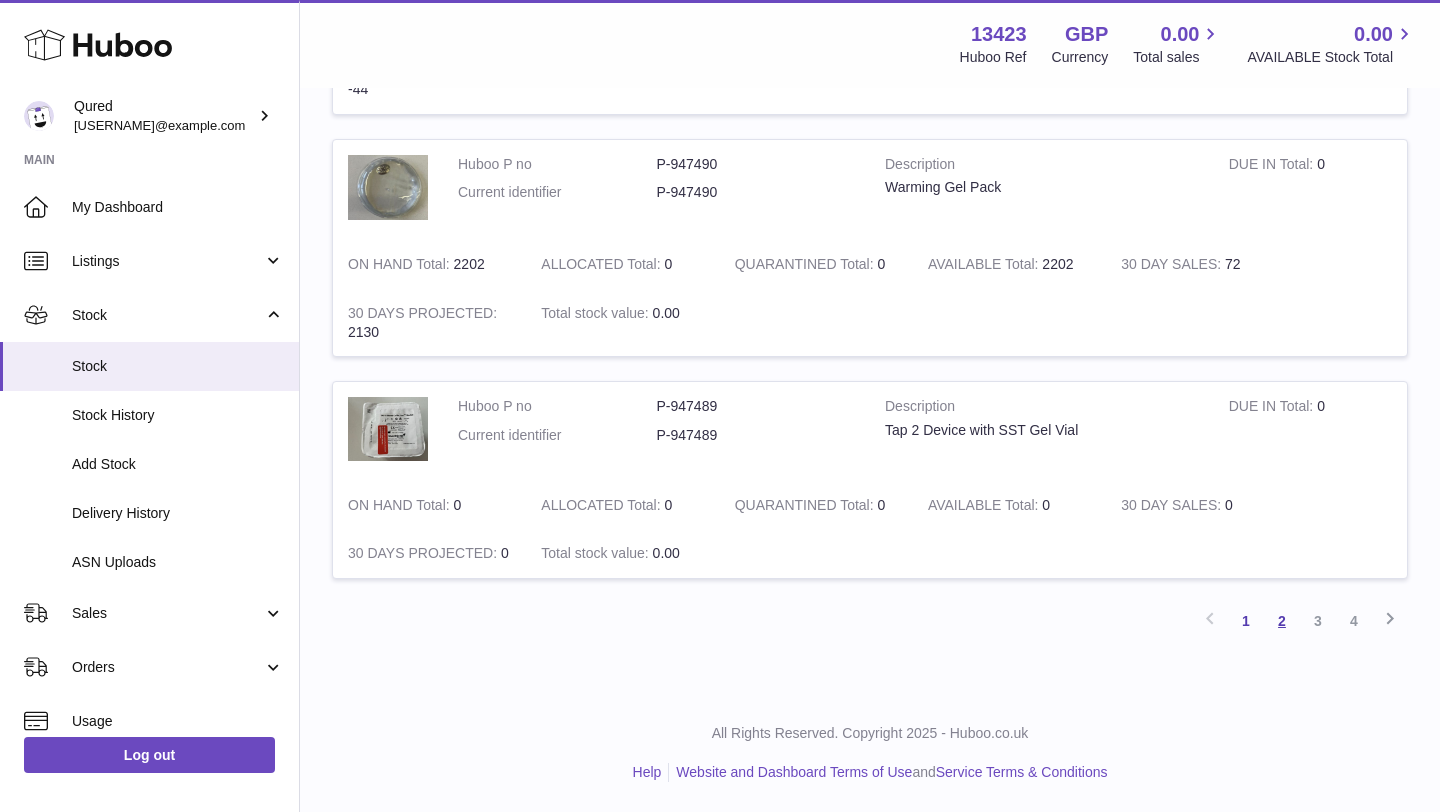 click on "2" at bounding box center (1282, 621) 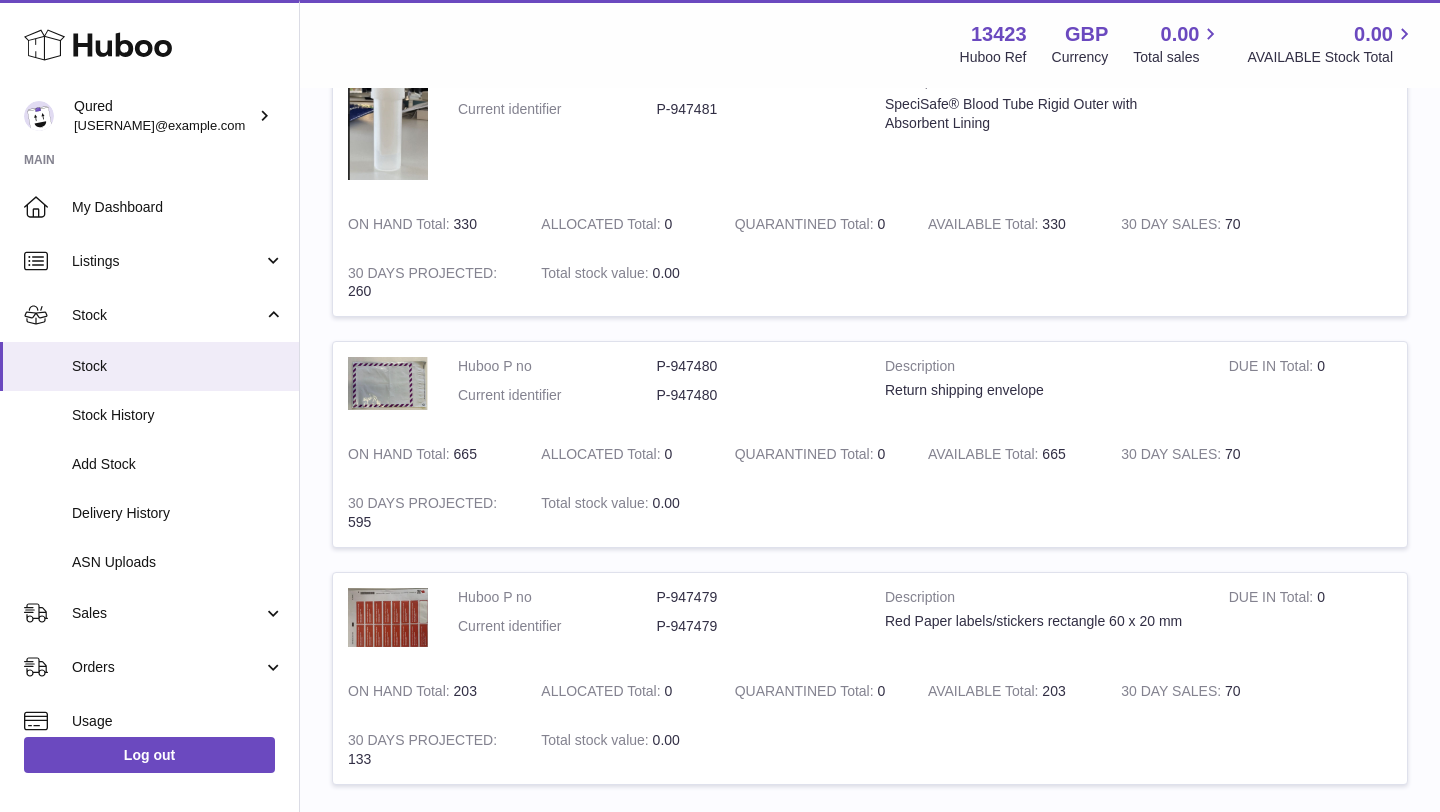 scroll, scrollTop: 2191, scrollLeft: 0, axis: vertical 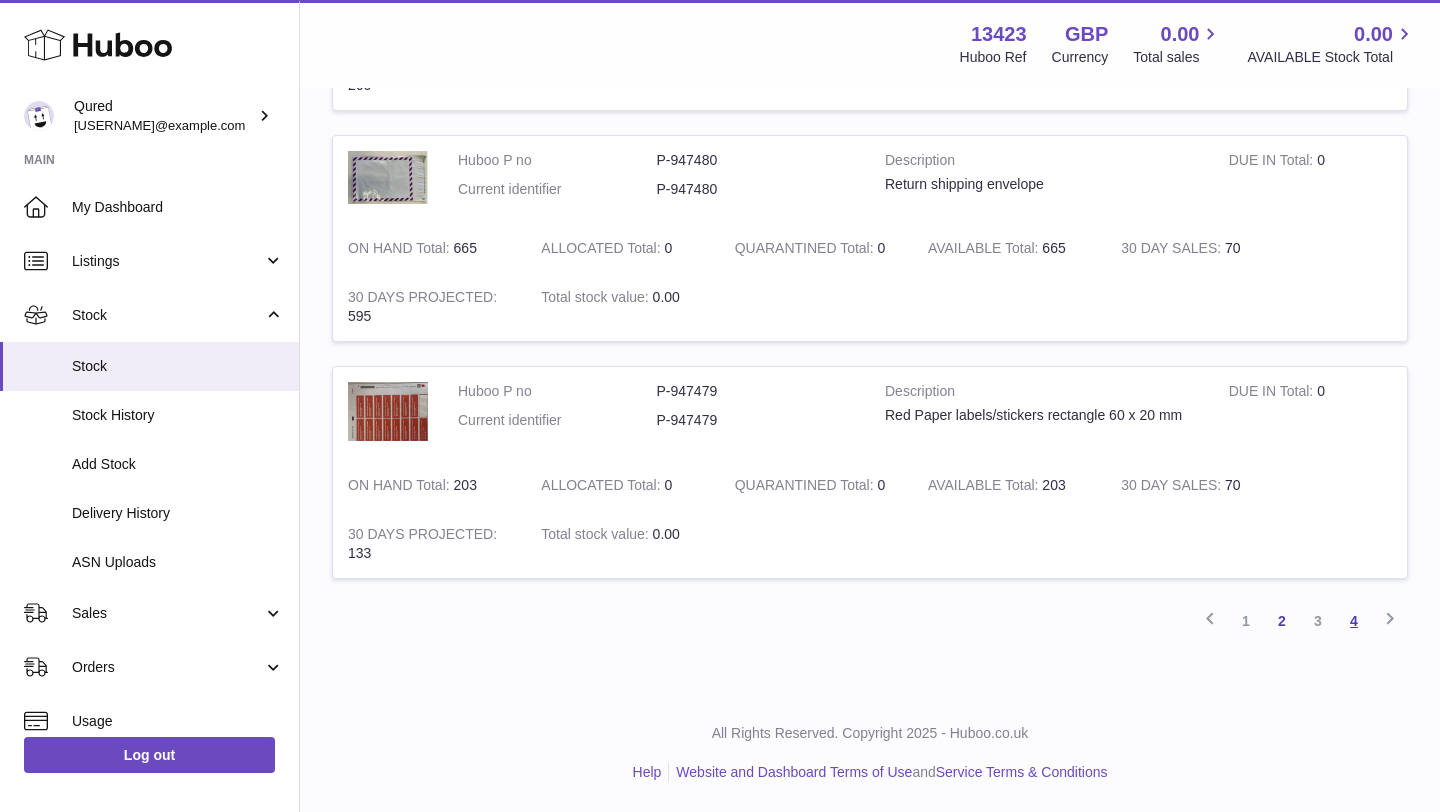 click on "4" at bounding box center (1354, 621) 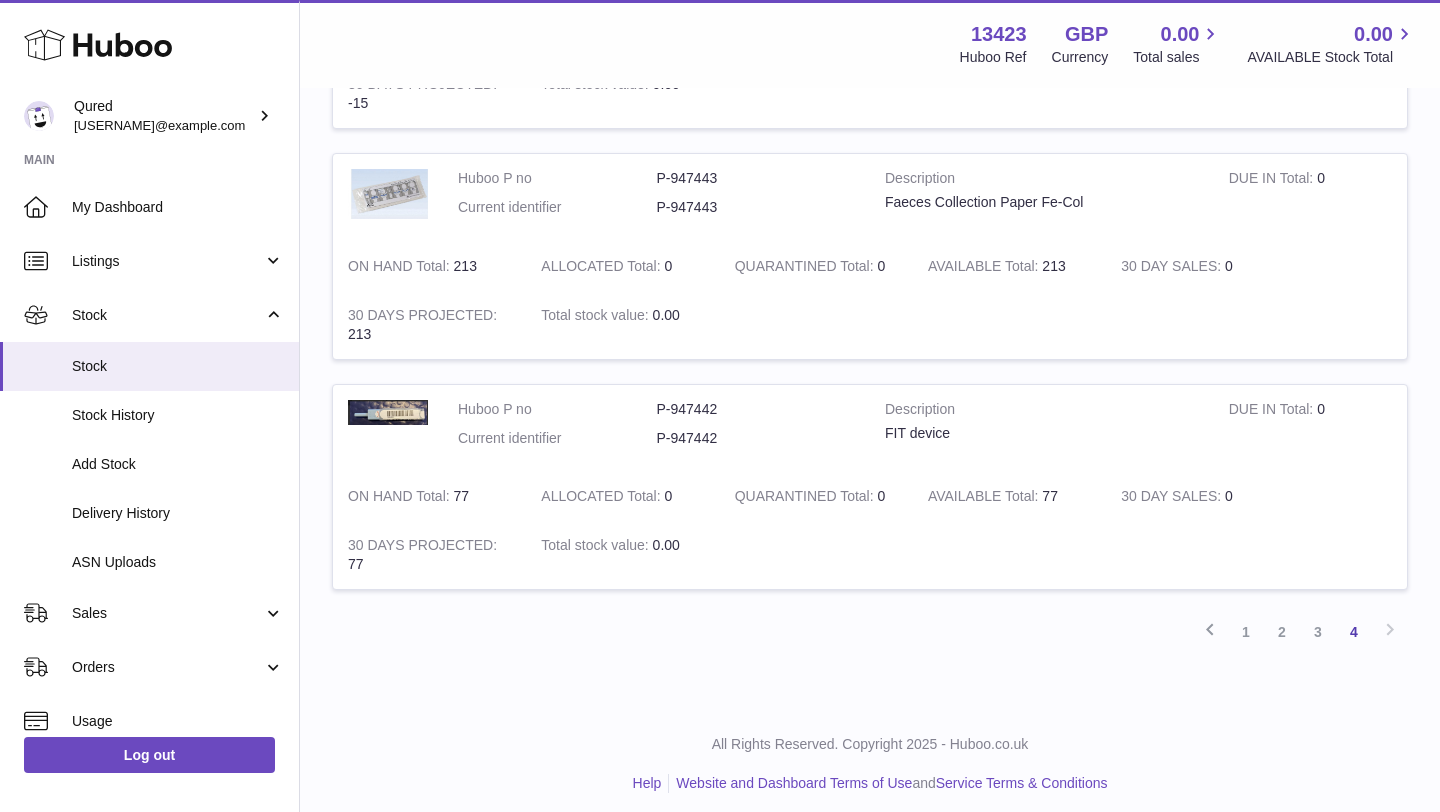 scroll, scrollTop: 956, scrollLeft: 0, axis: vertical 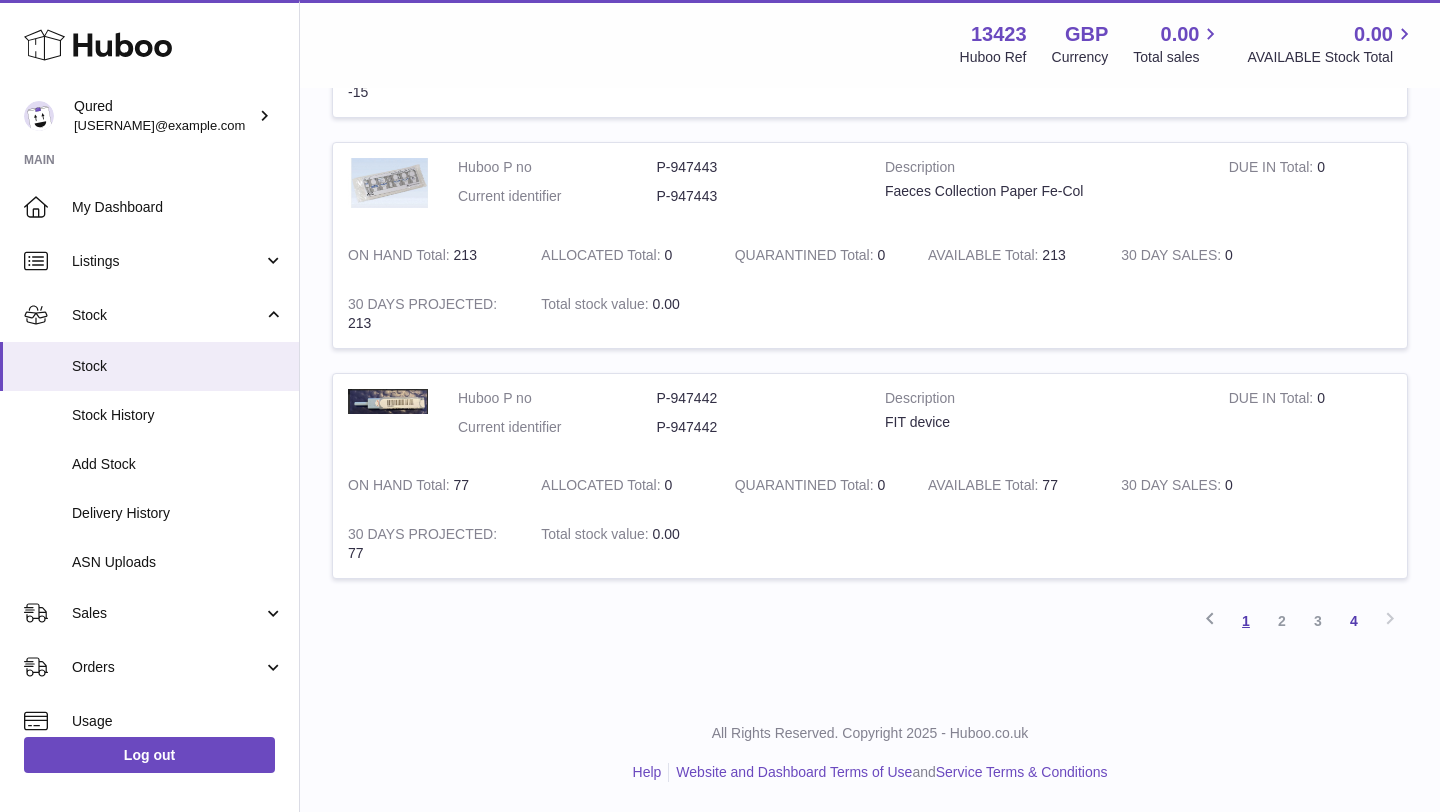 click on "1" at bounding box center (1246, 621) 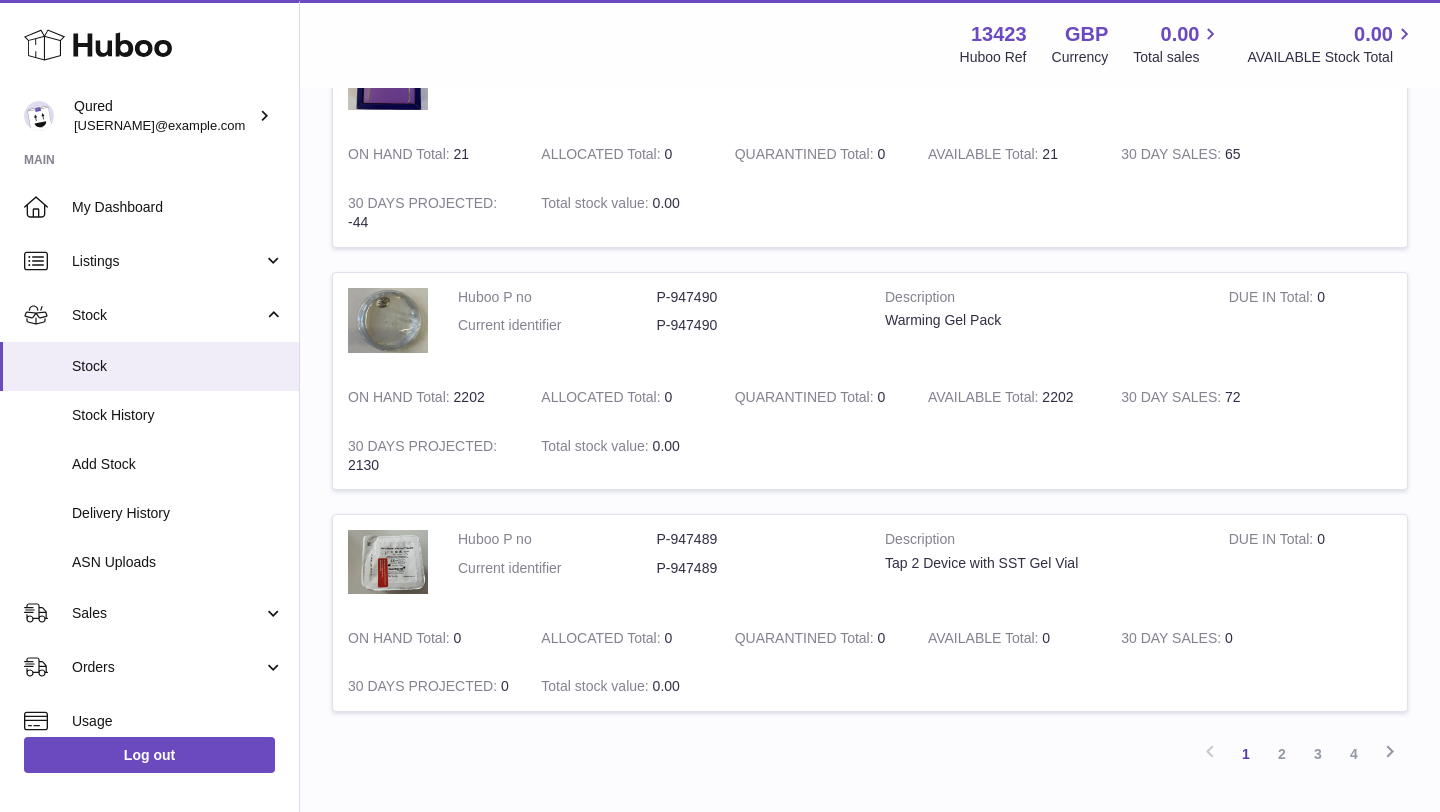scroll, scrollTop: 2361, scrollLeft: 0, axis: vertical 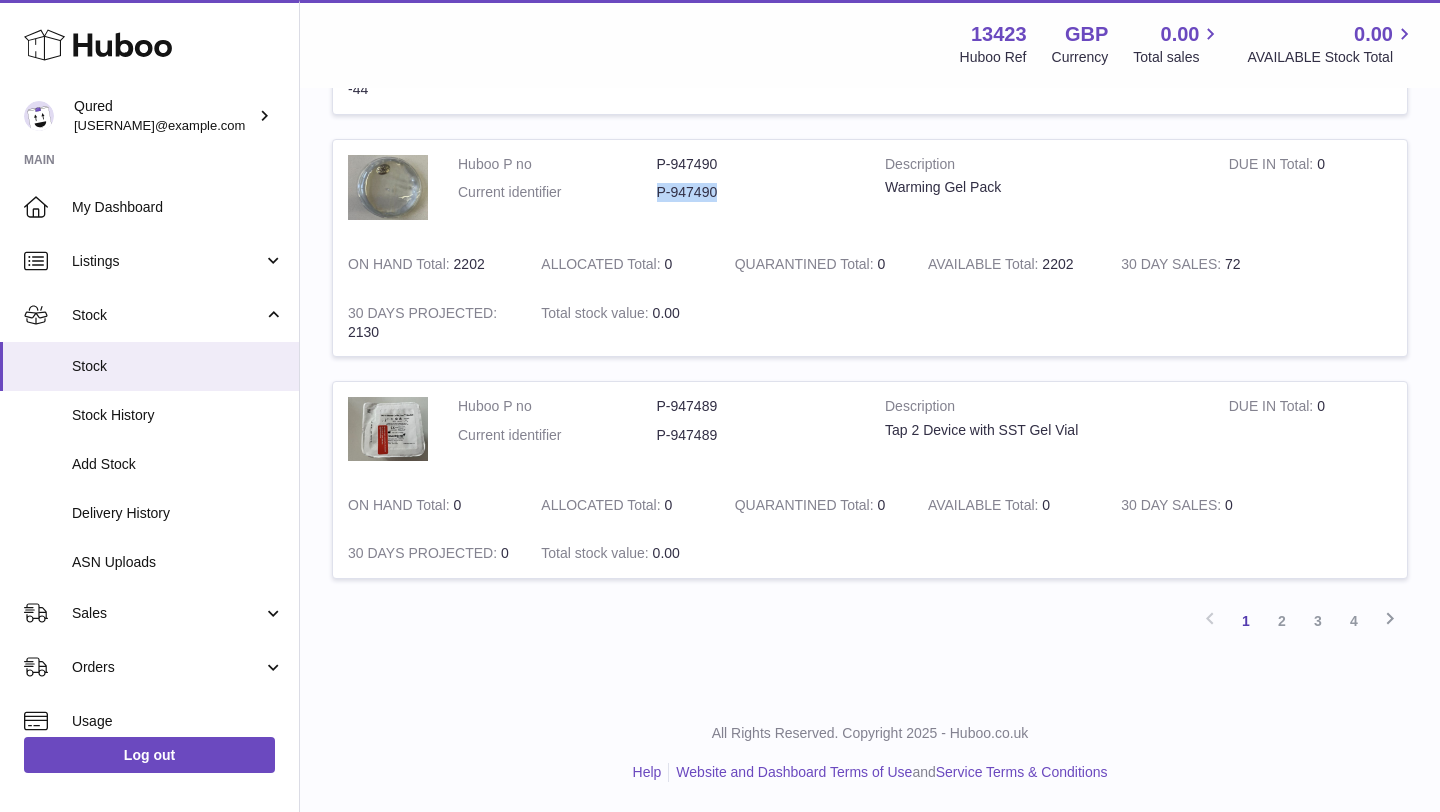 drag, startPoint x: 654, startPoint y: 196, endPoint x: 717, endPoint y: 197, distance: 63.007935 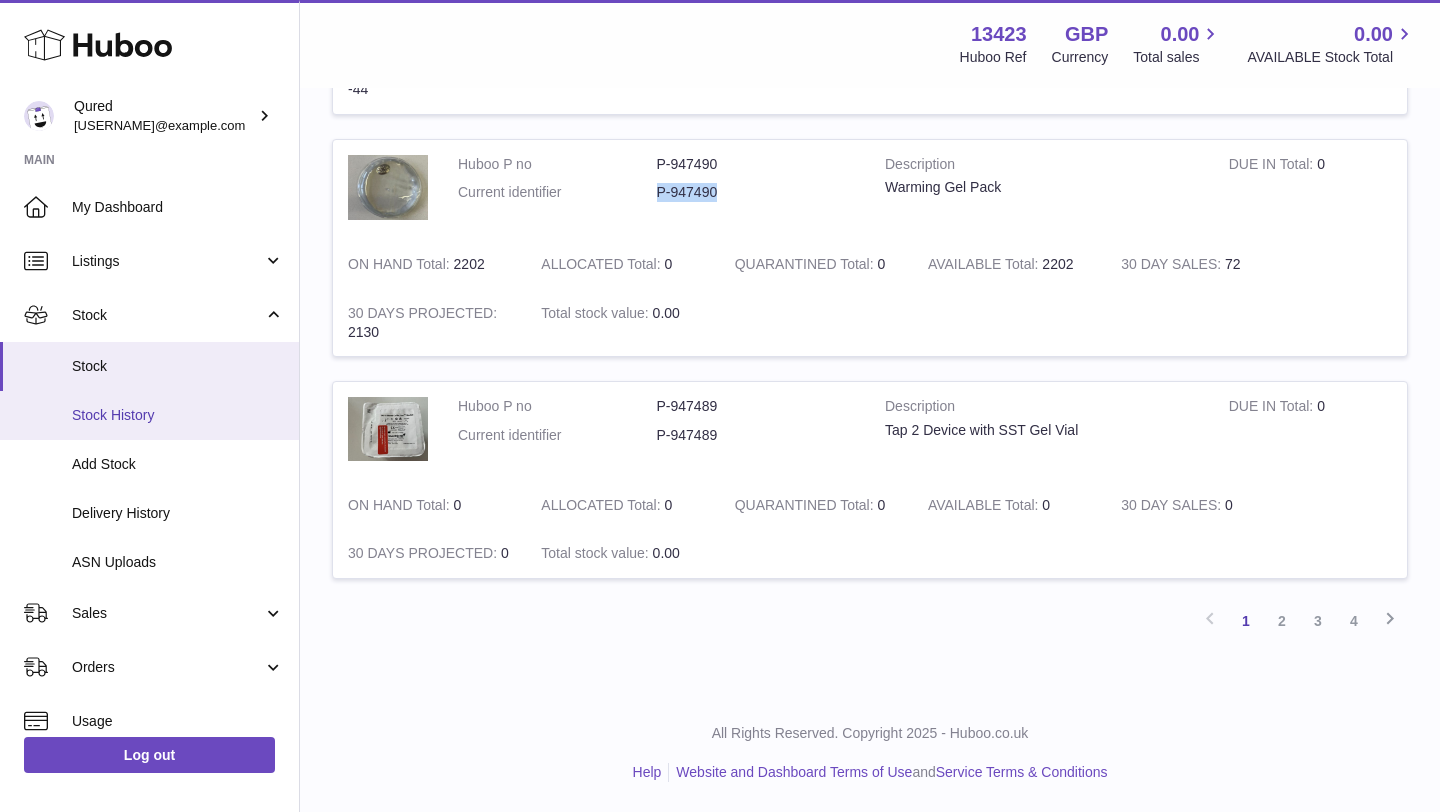 click on "Stock History" at bounding box center [178, 415] 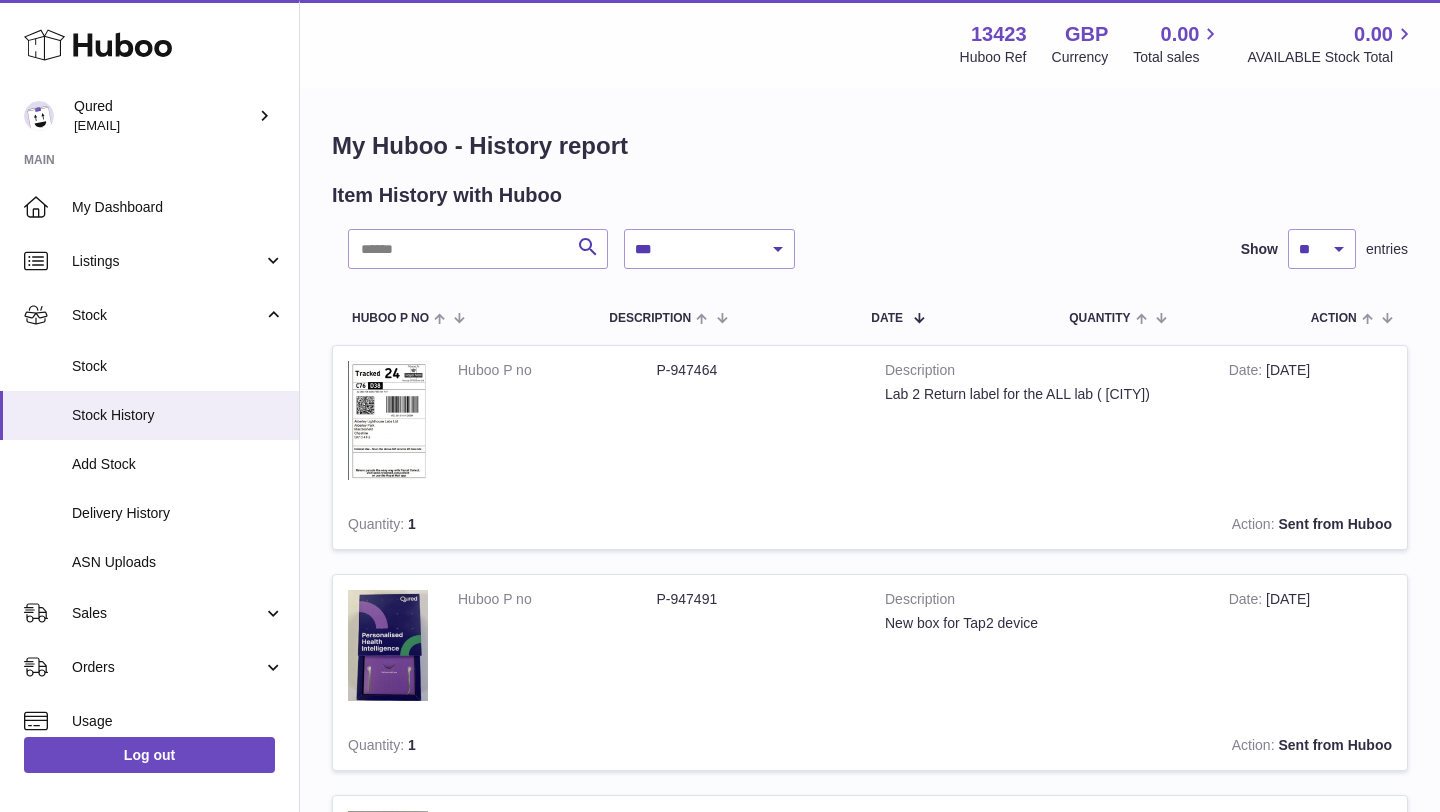 scroll, scrollTop: 0, scrollLeft: 0, axis: both 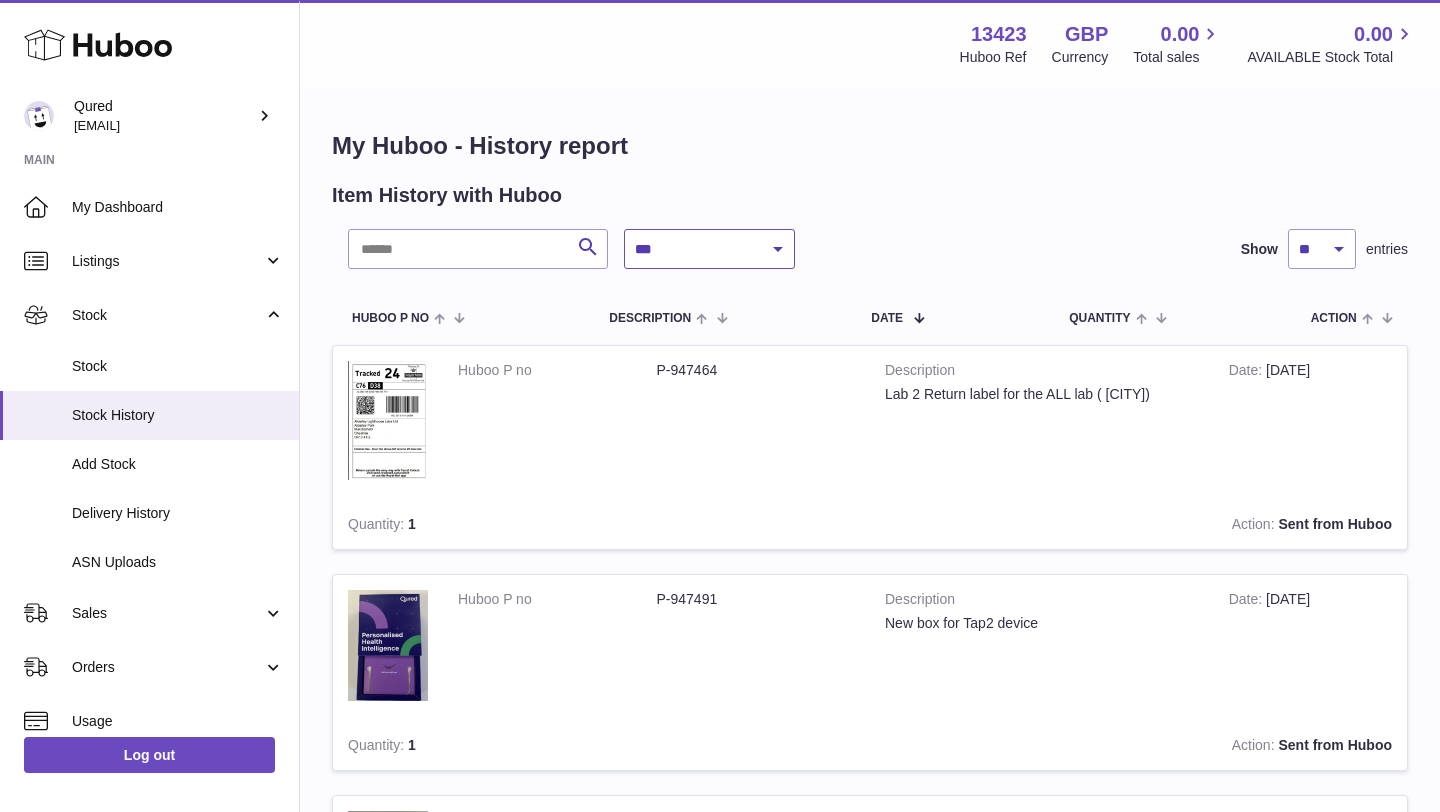 click on "**********" at bounding box center [709, 249] 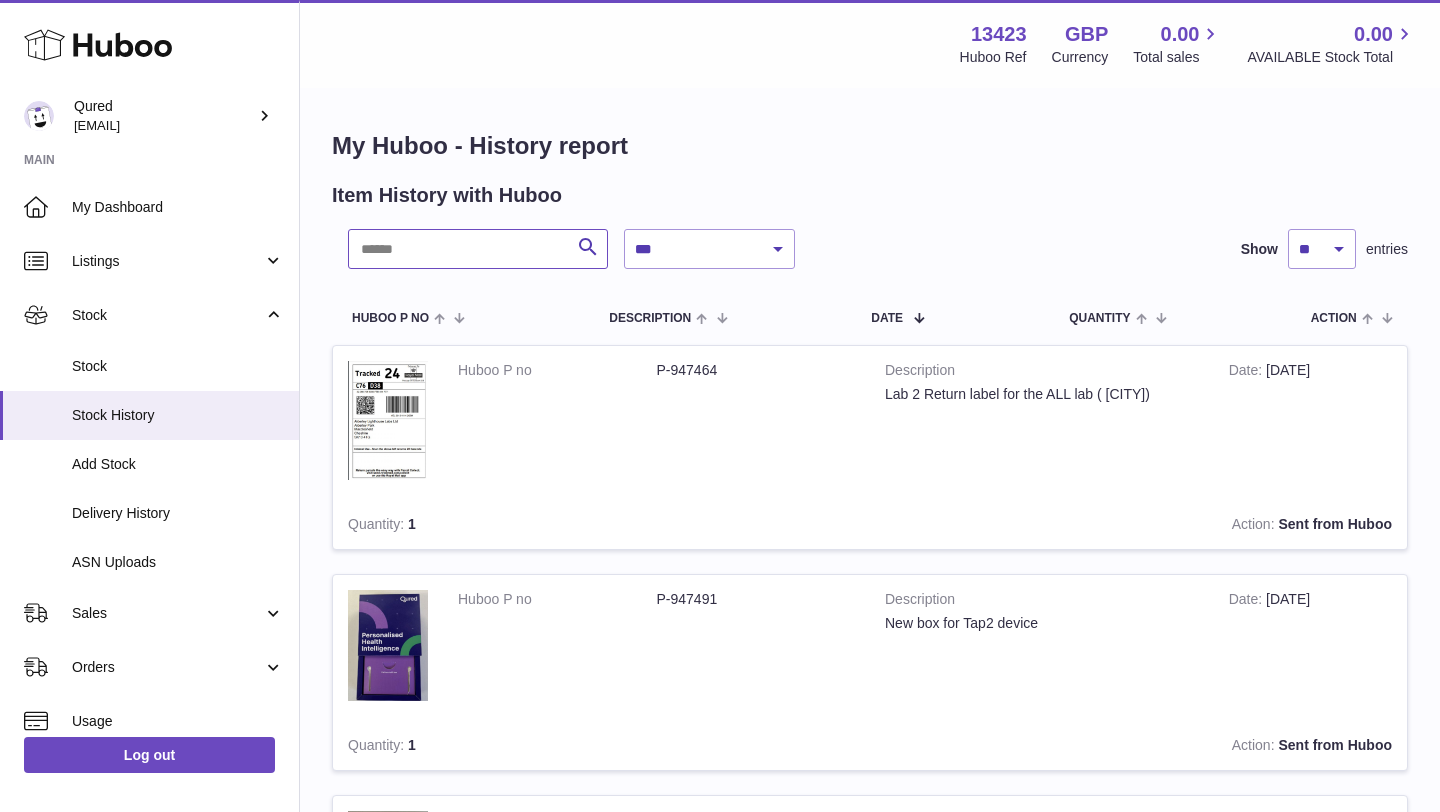 click at bounding box center [478, 249] 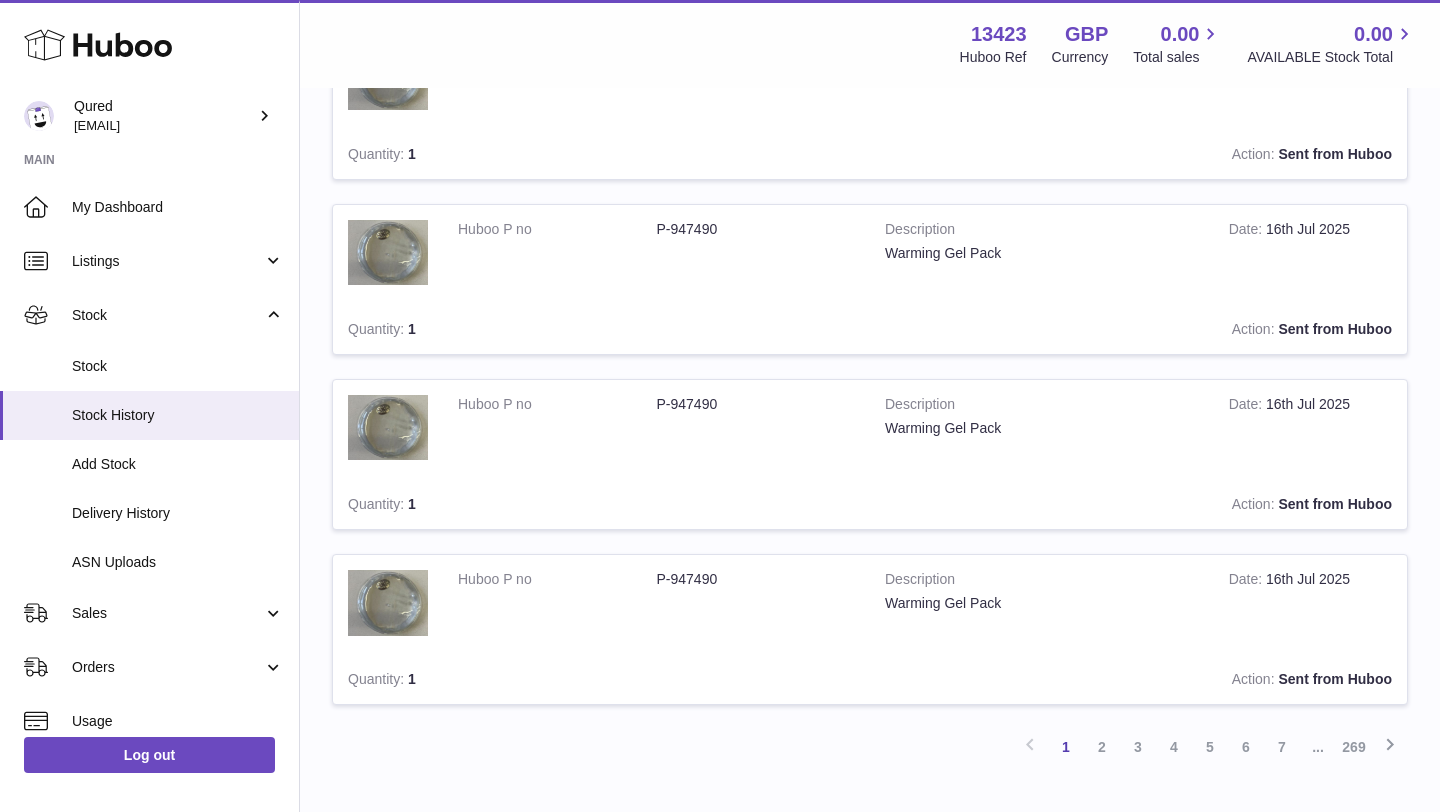 scroll, scrollTop: 1493, scrollLeft: 0, axis: vertical 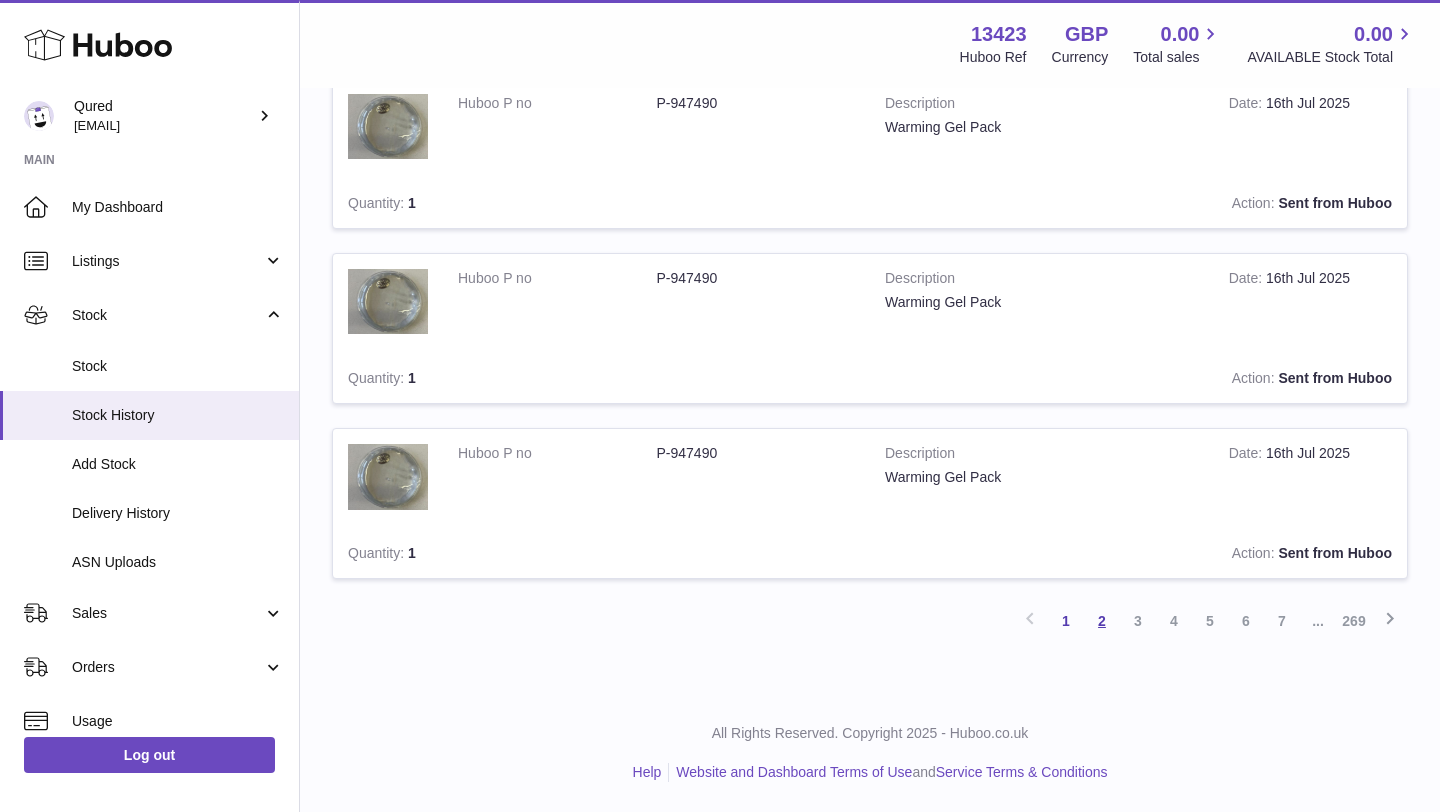 type on "********" 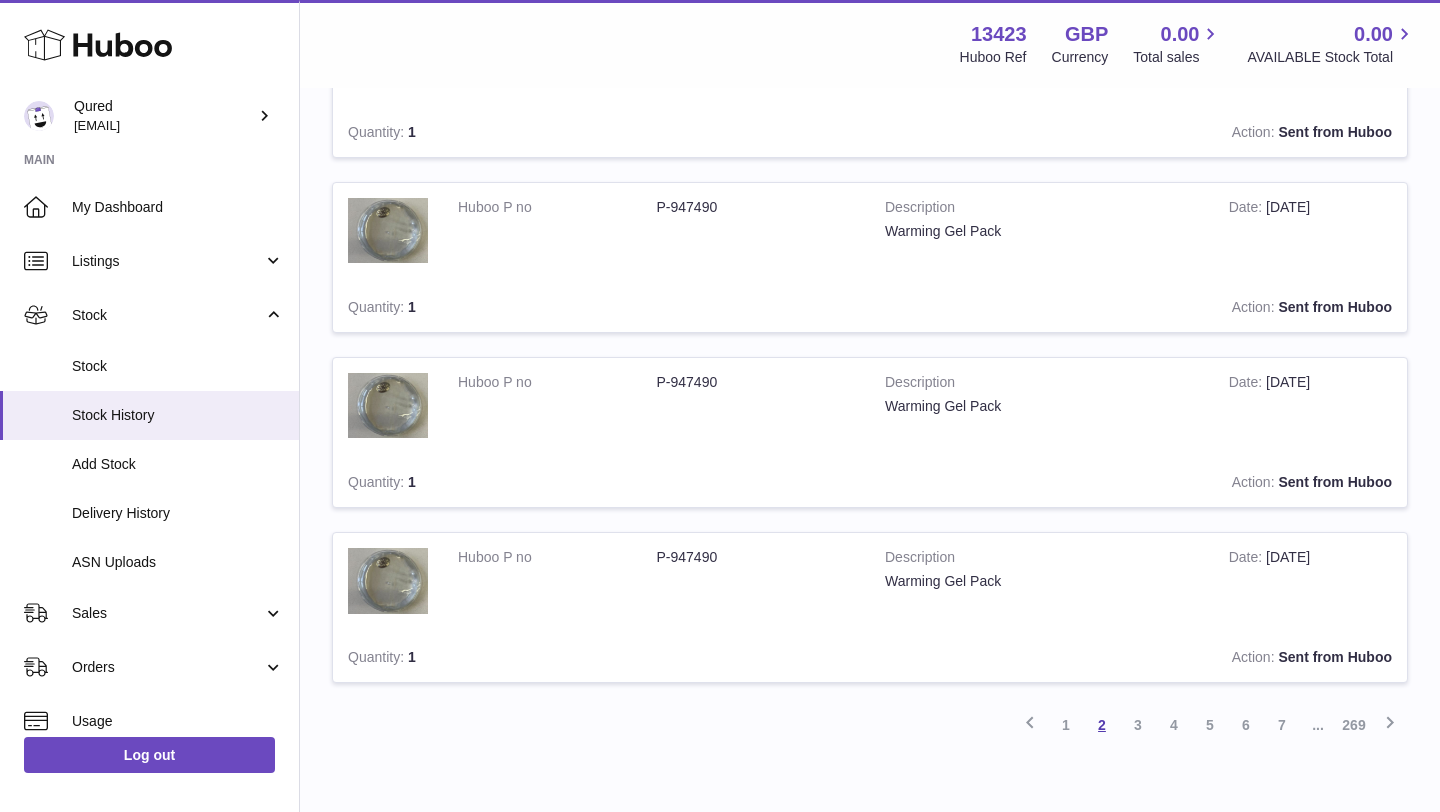 scroll, scrollTop: 1493, scrollLeft: 0, axis: vertical 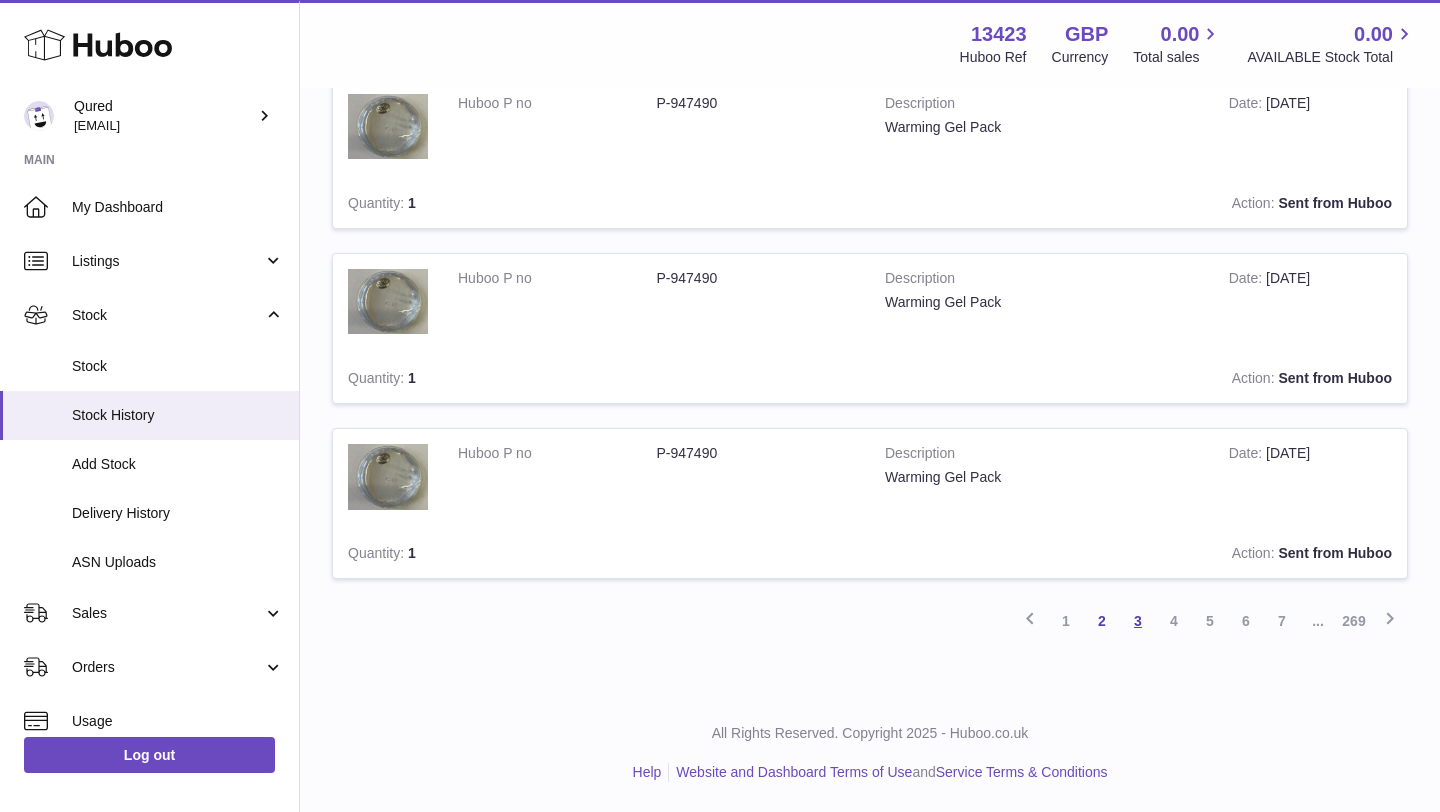click on "3" at bounding box center [1138, 621] 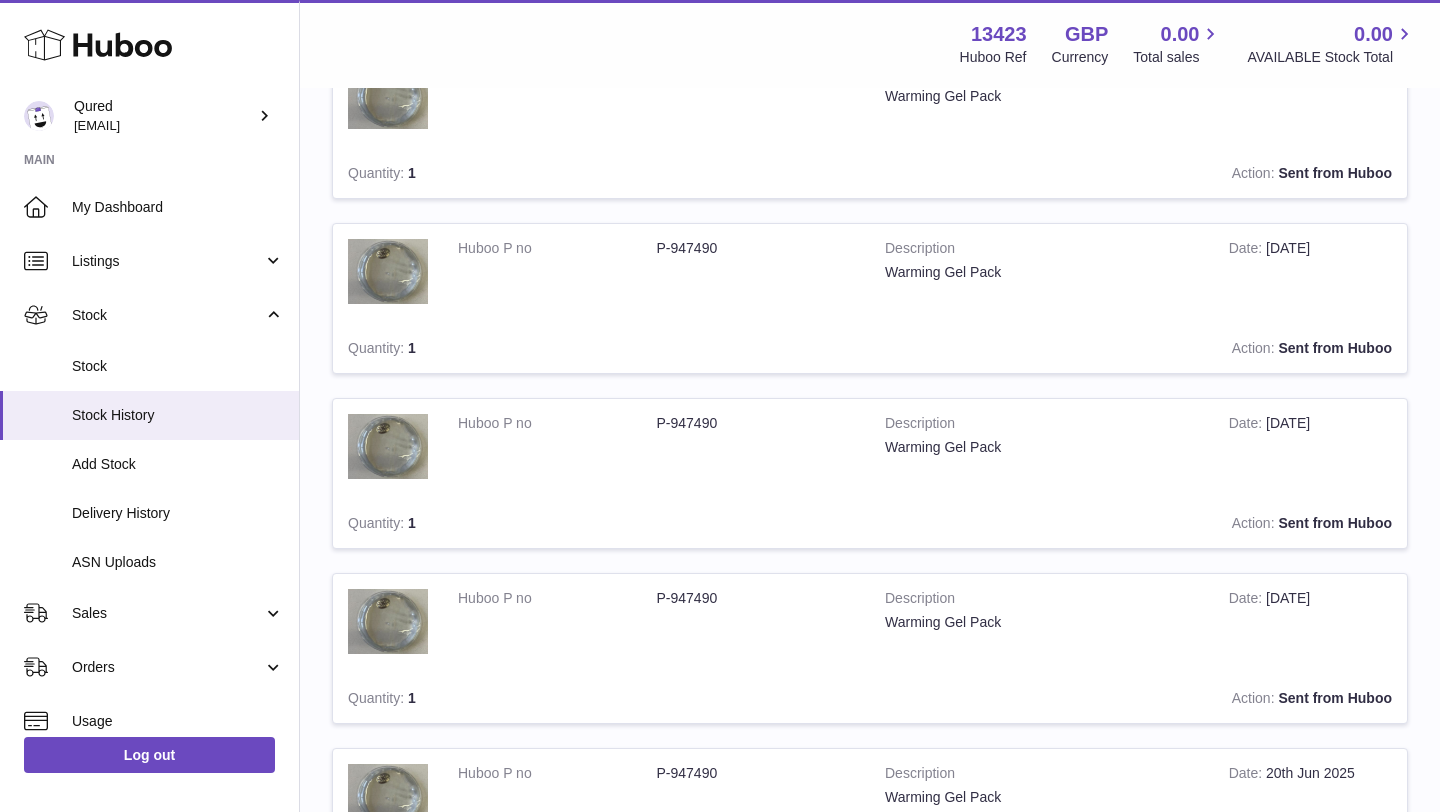 scroll, scrollTop: 828, scrollLeft: 0, axis: vertical 